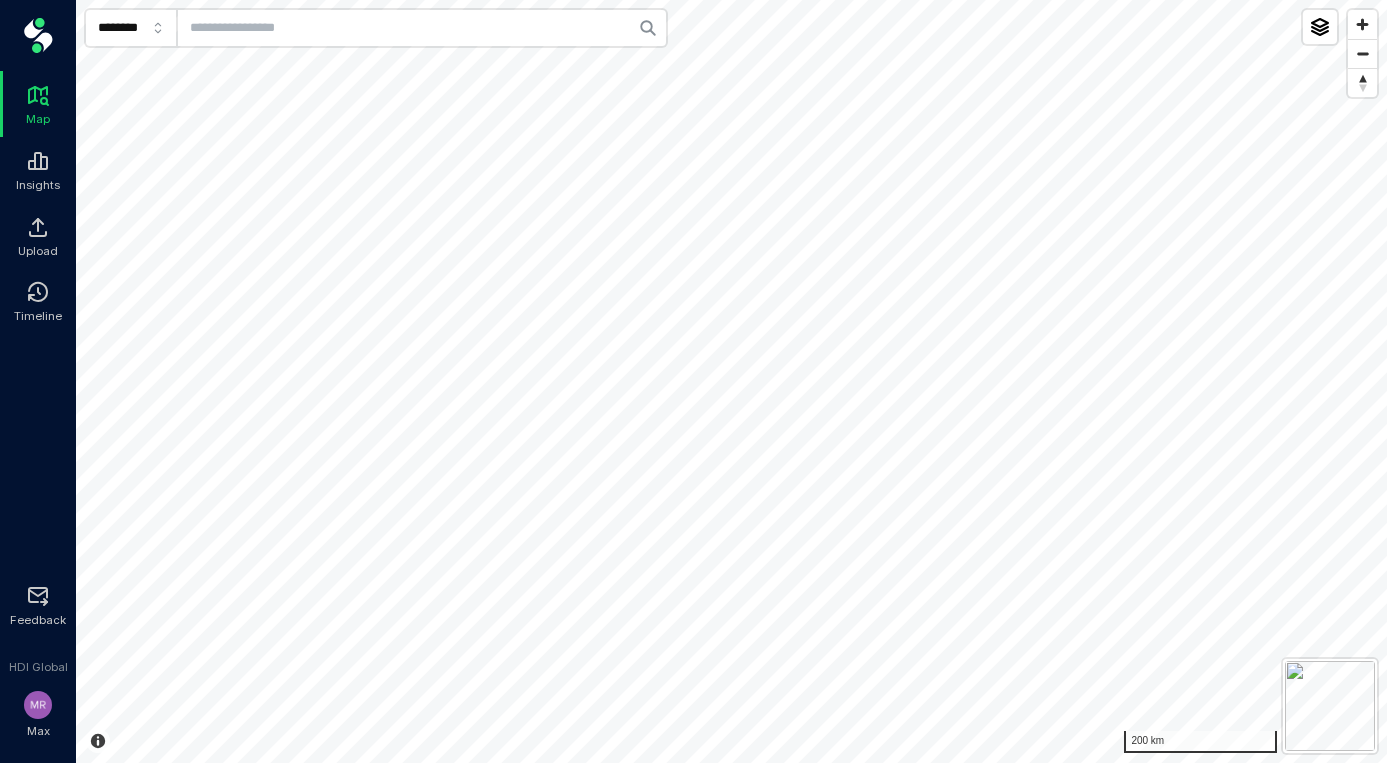 scroll, scrollTop: 0, scrollLeft: 0, axis: both 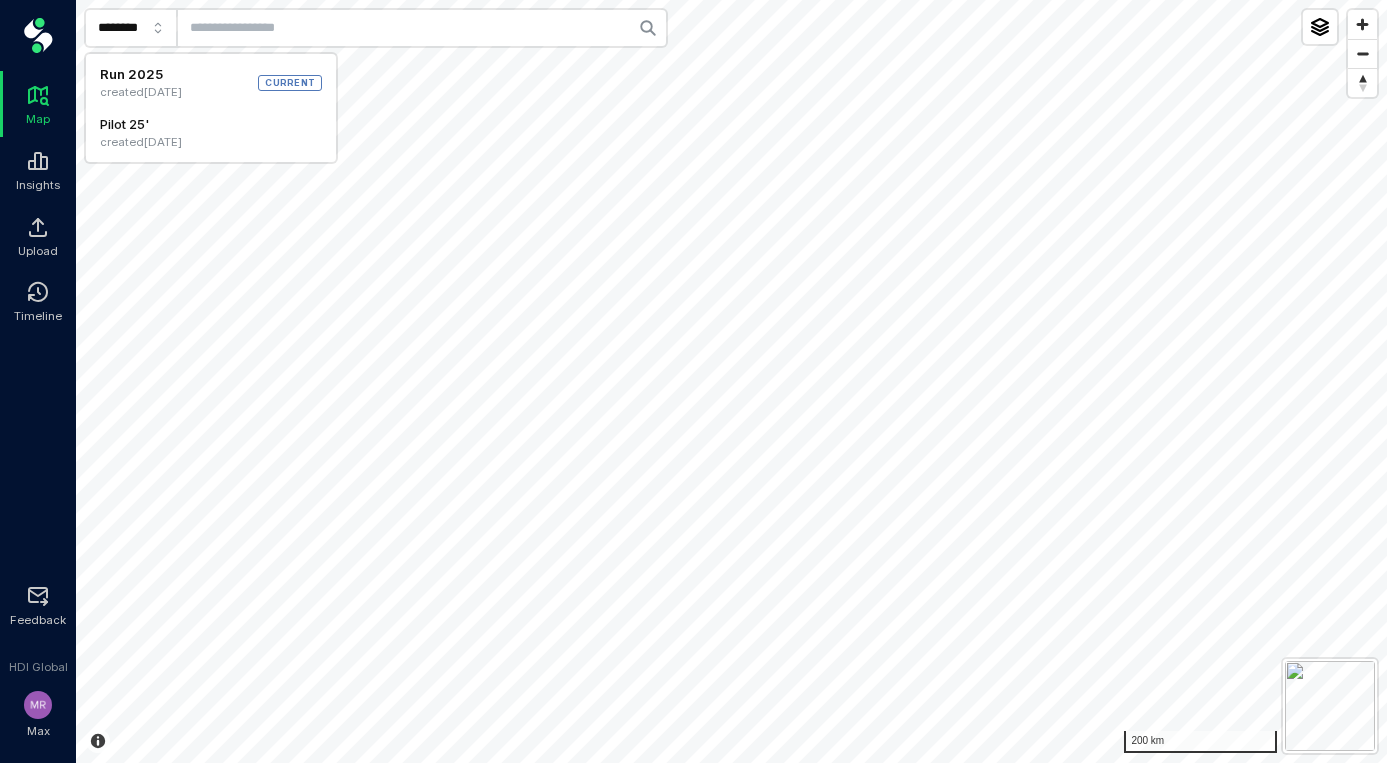 click on "created  [DATE]" at bounding box center [141, 143] 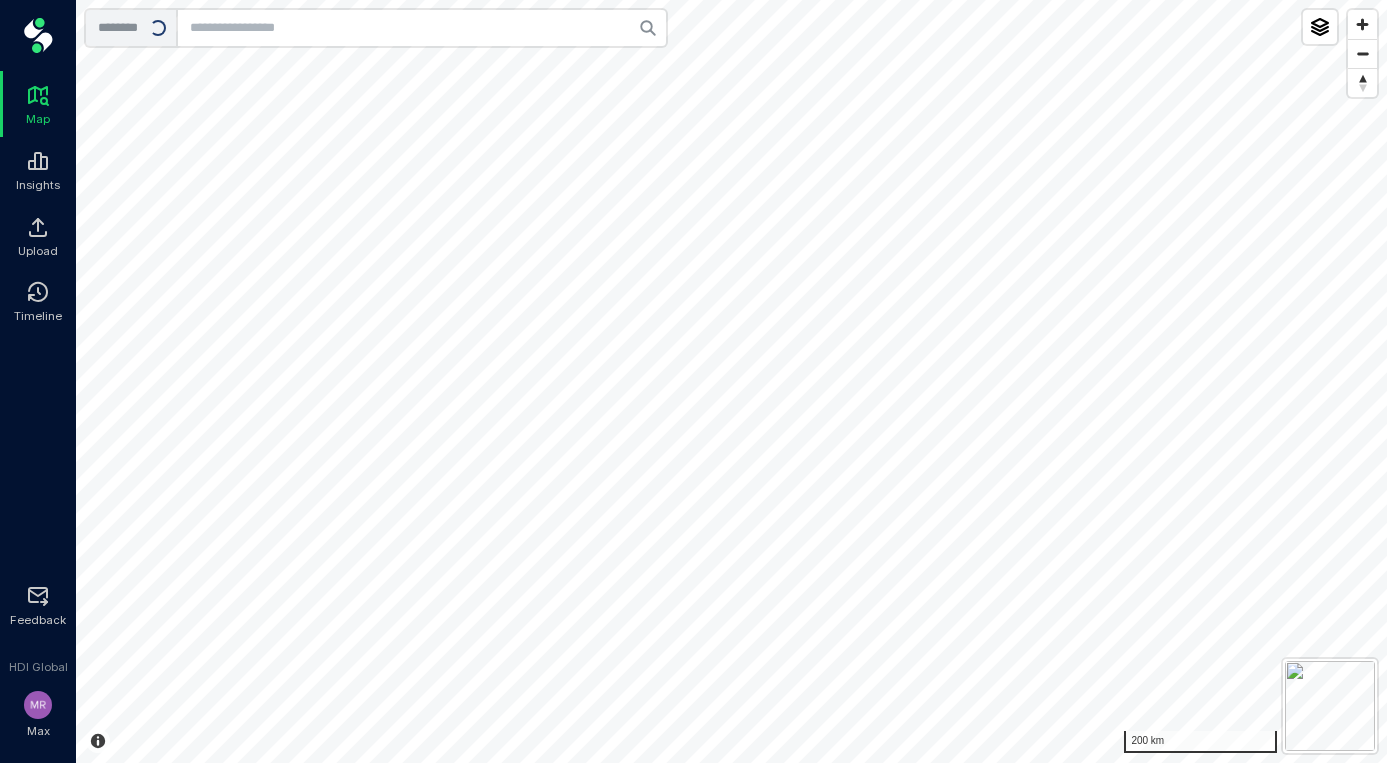 type on "*********" 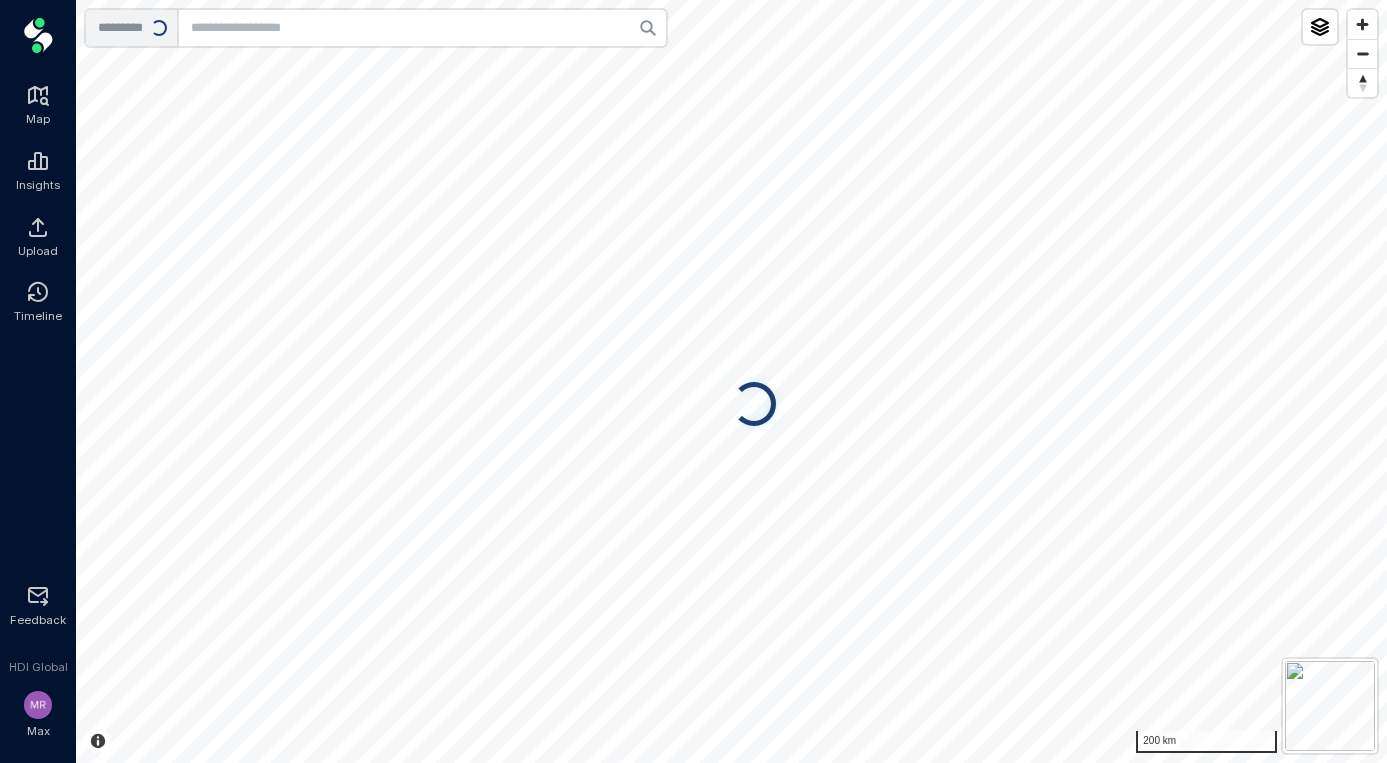 click at bounding box center [422, 28] 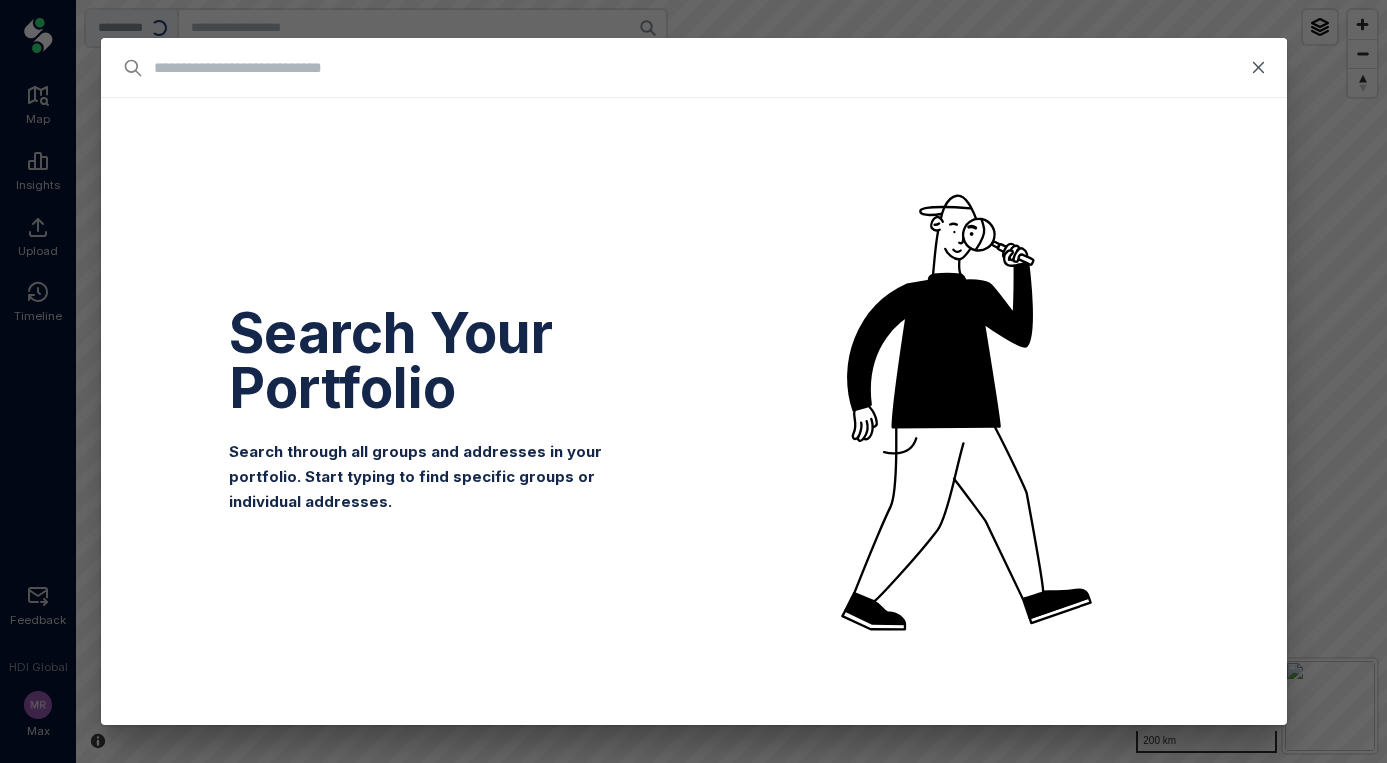 type on "*" 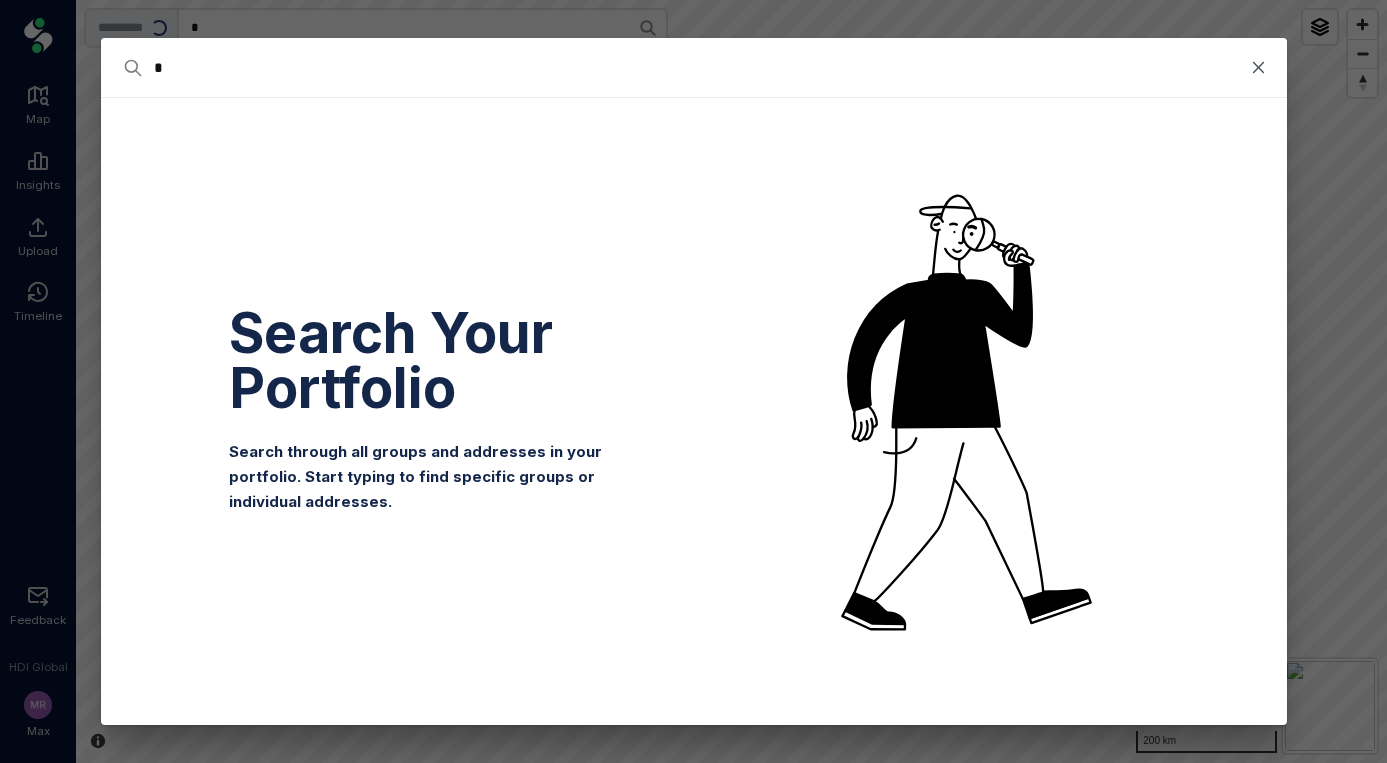 type on "**" 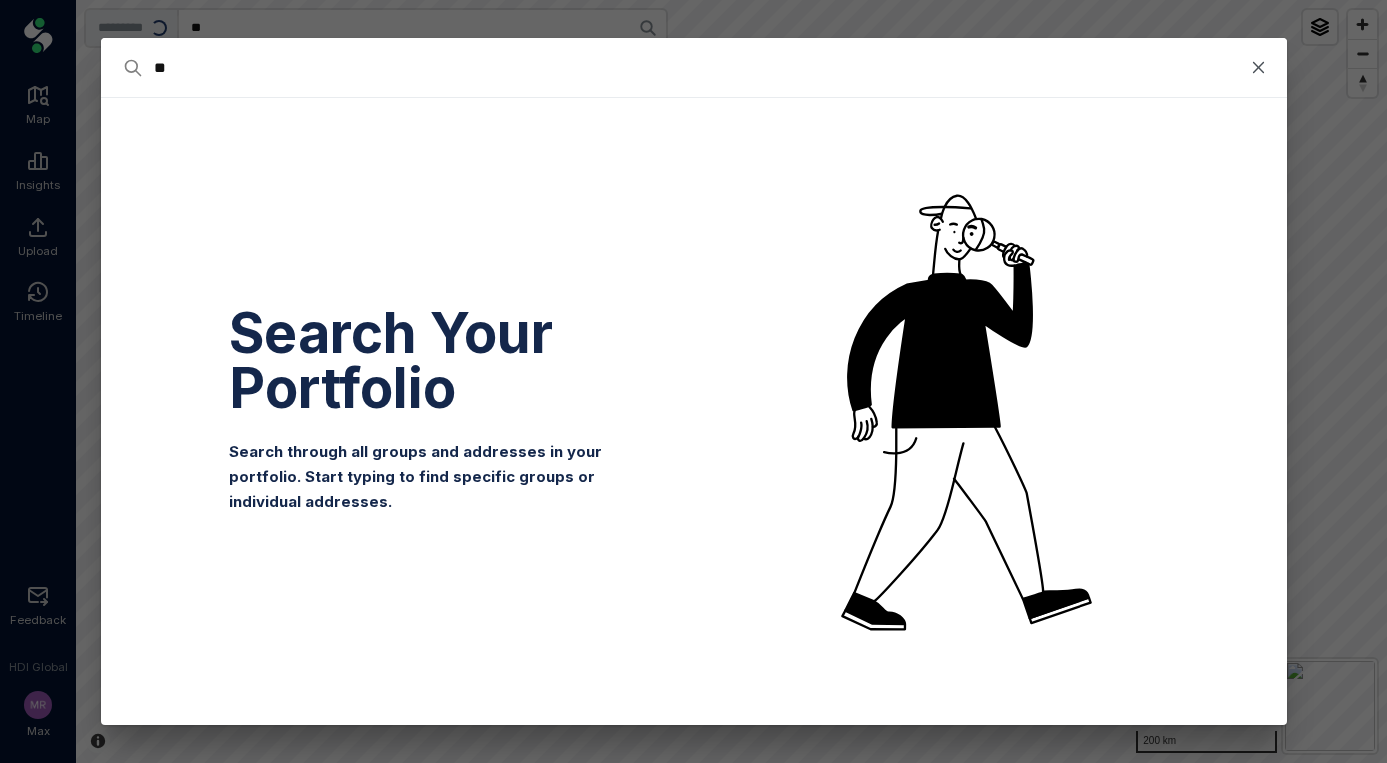 type on "***" 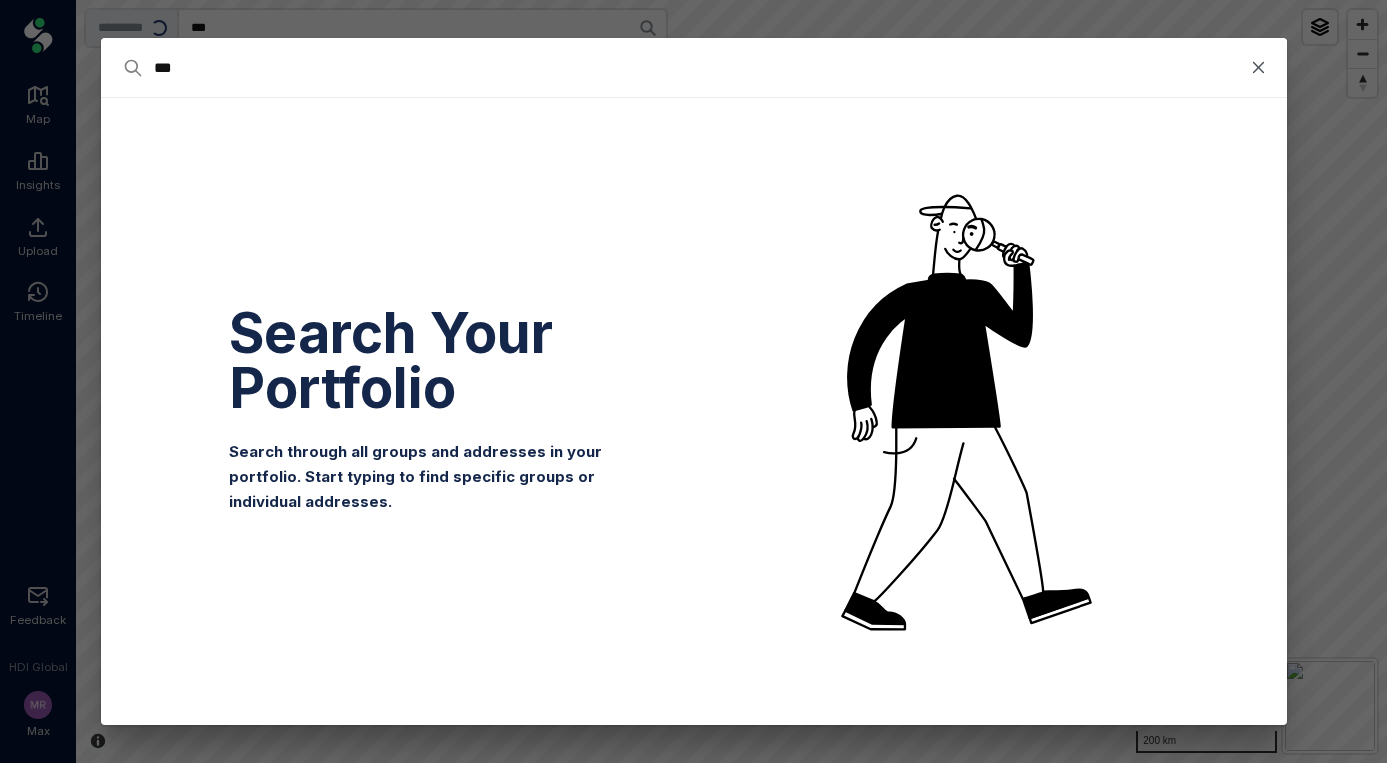 type on "****" 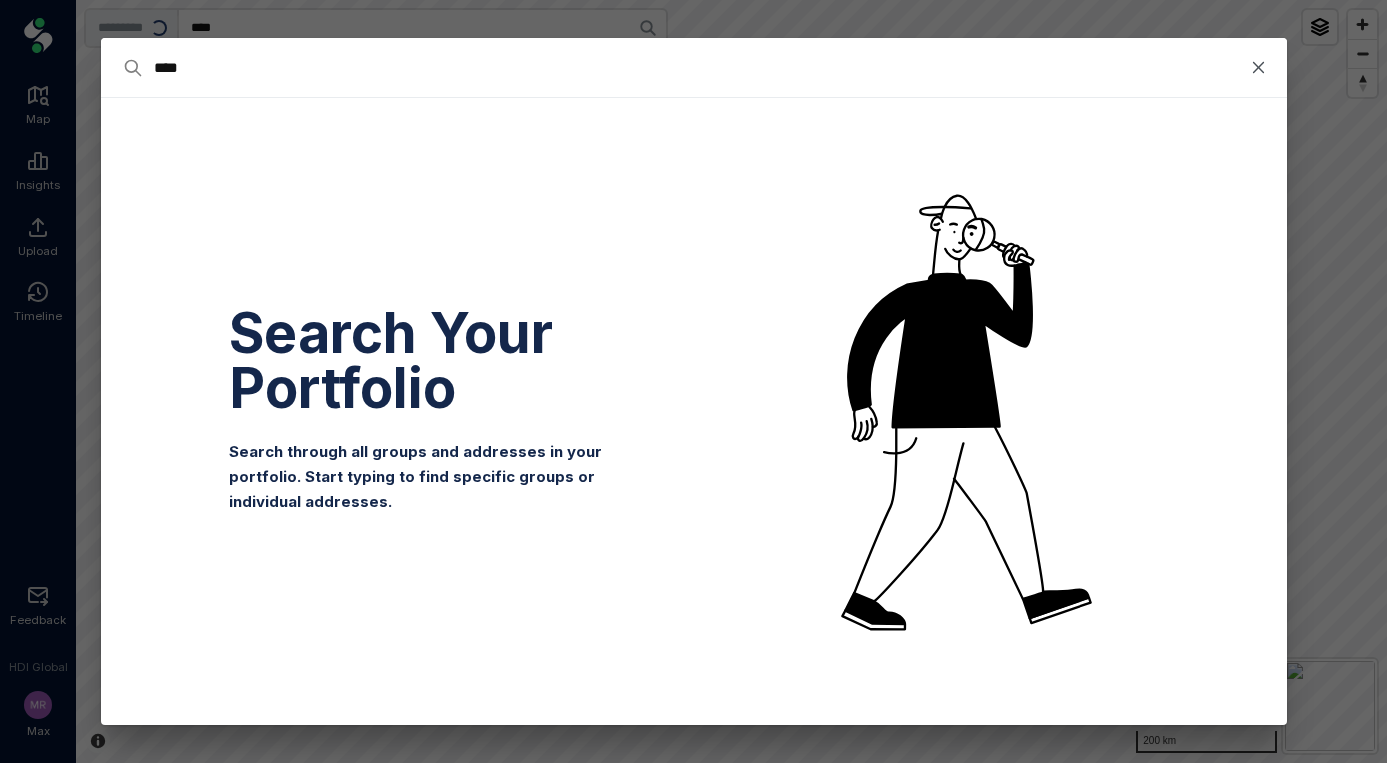type on "*****" 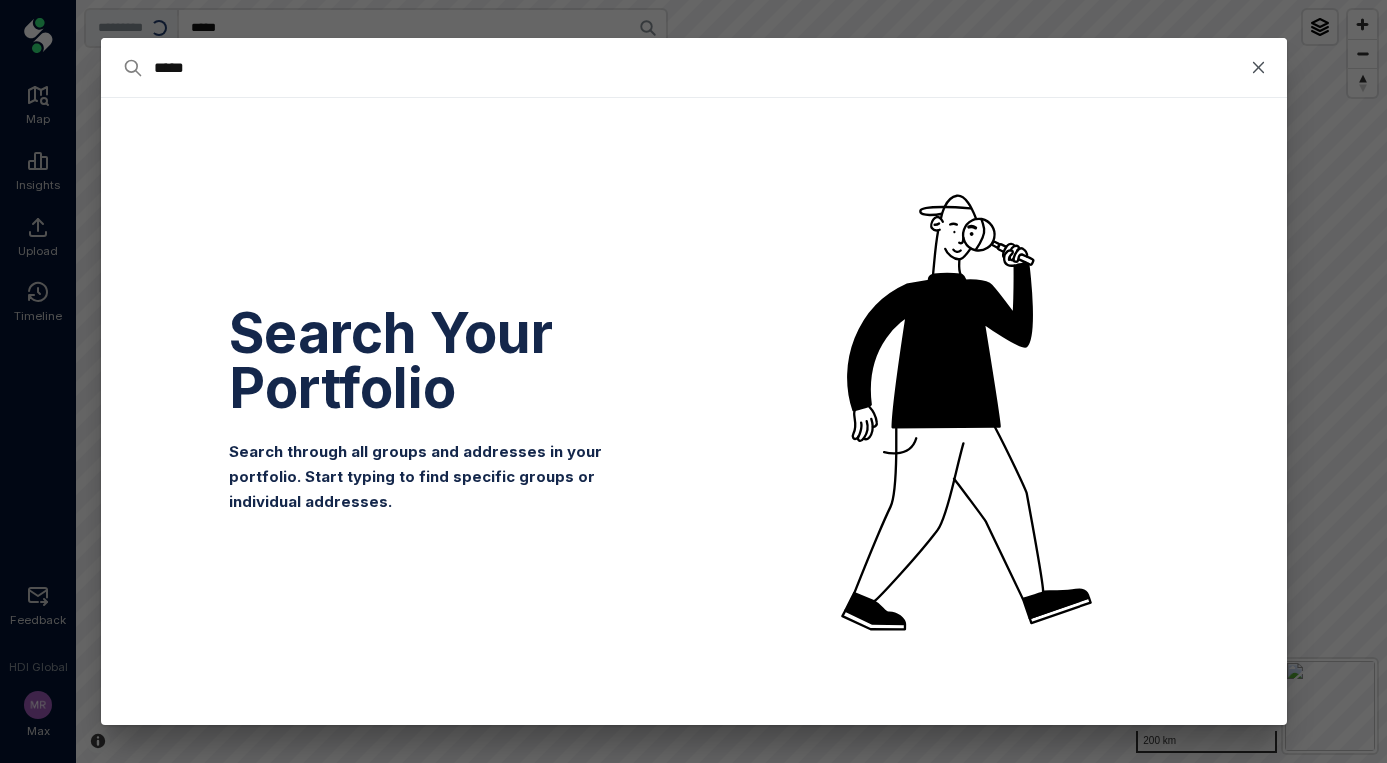type on "******" 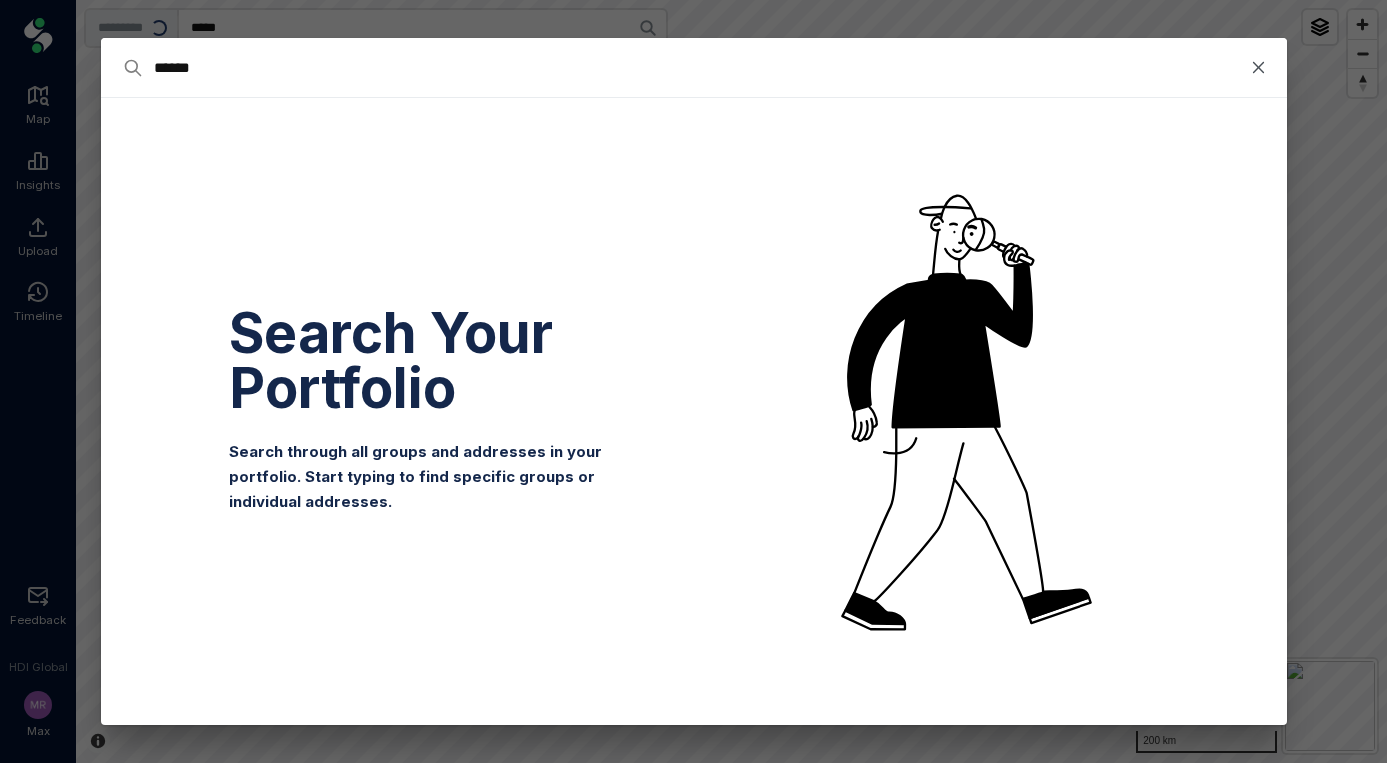 type on "******" 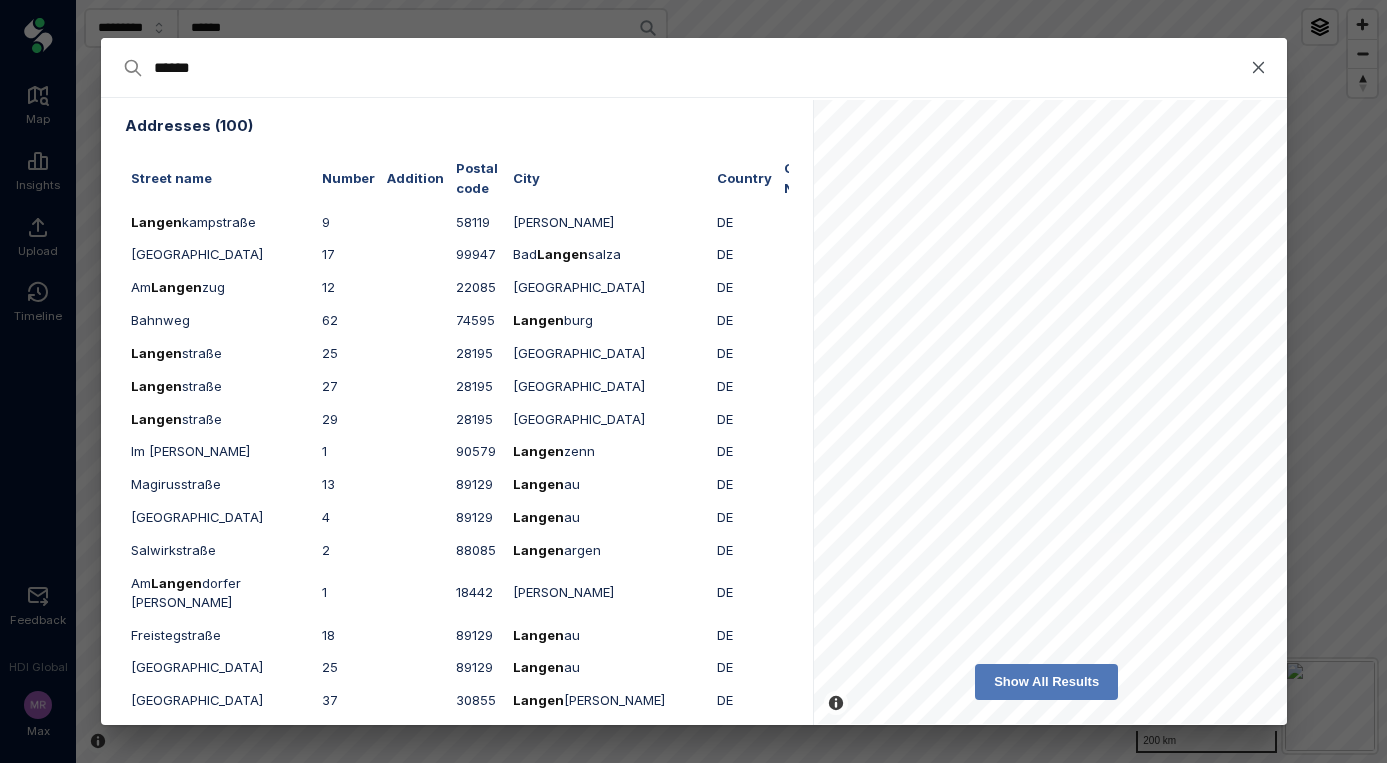 type on "******" 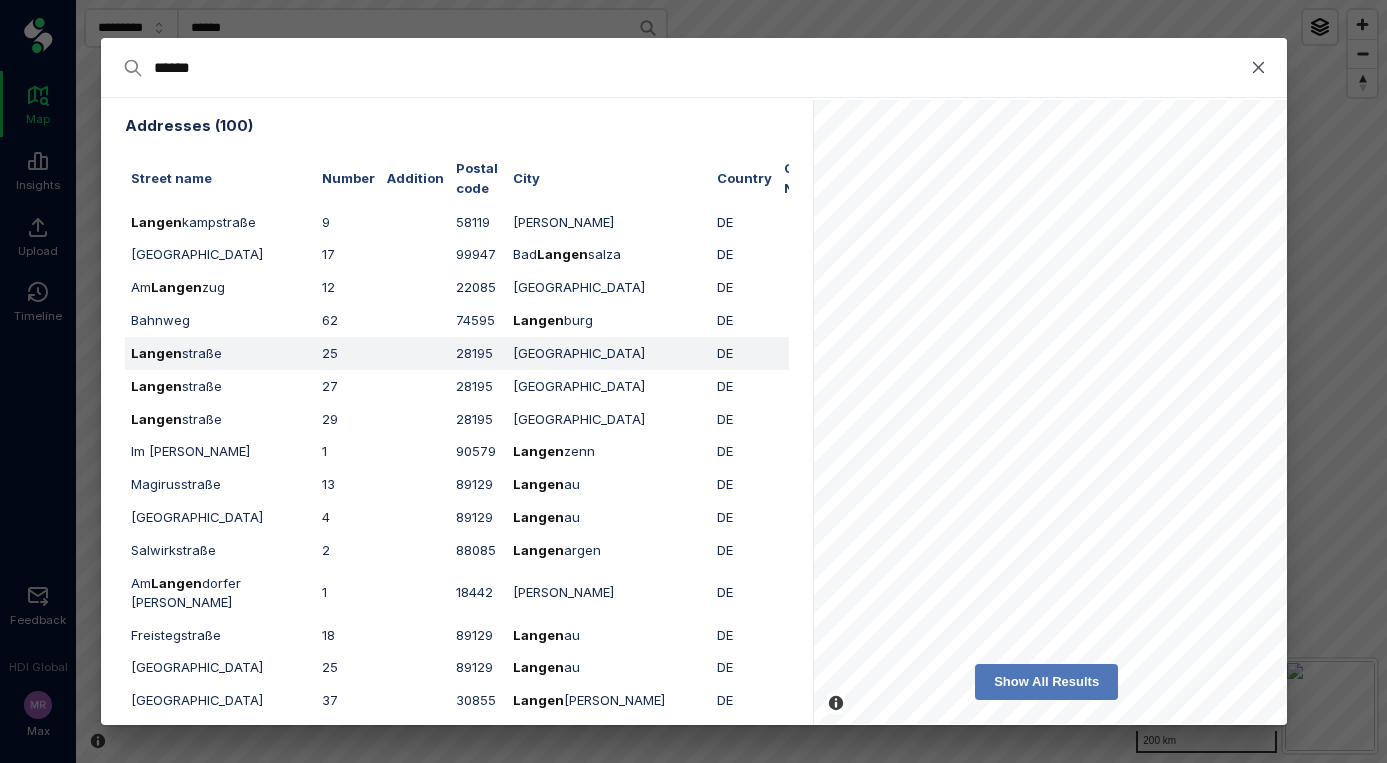 click on "[GEOGRAPHIC_DATA]" at bounding box center (220, 353) 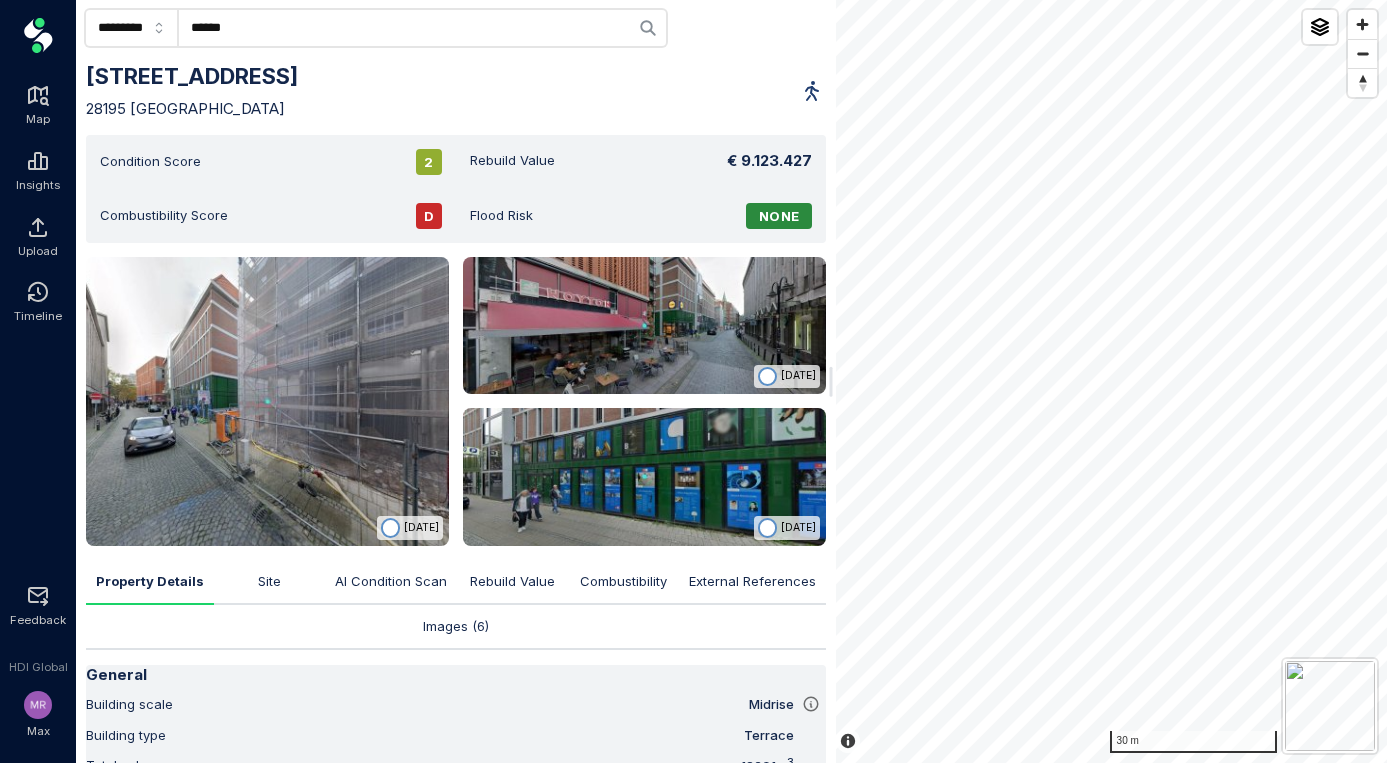 click at bounding box center (267, 401) 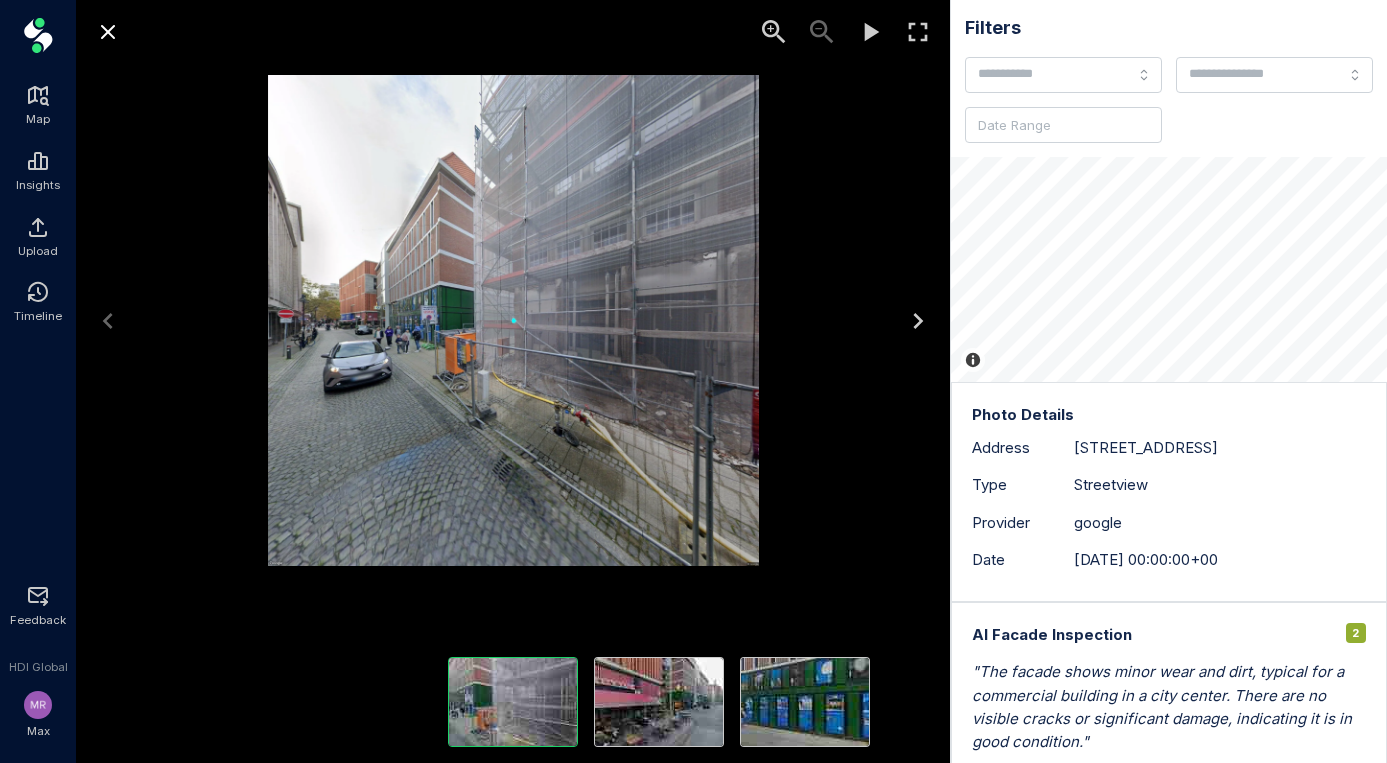 click 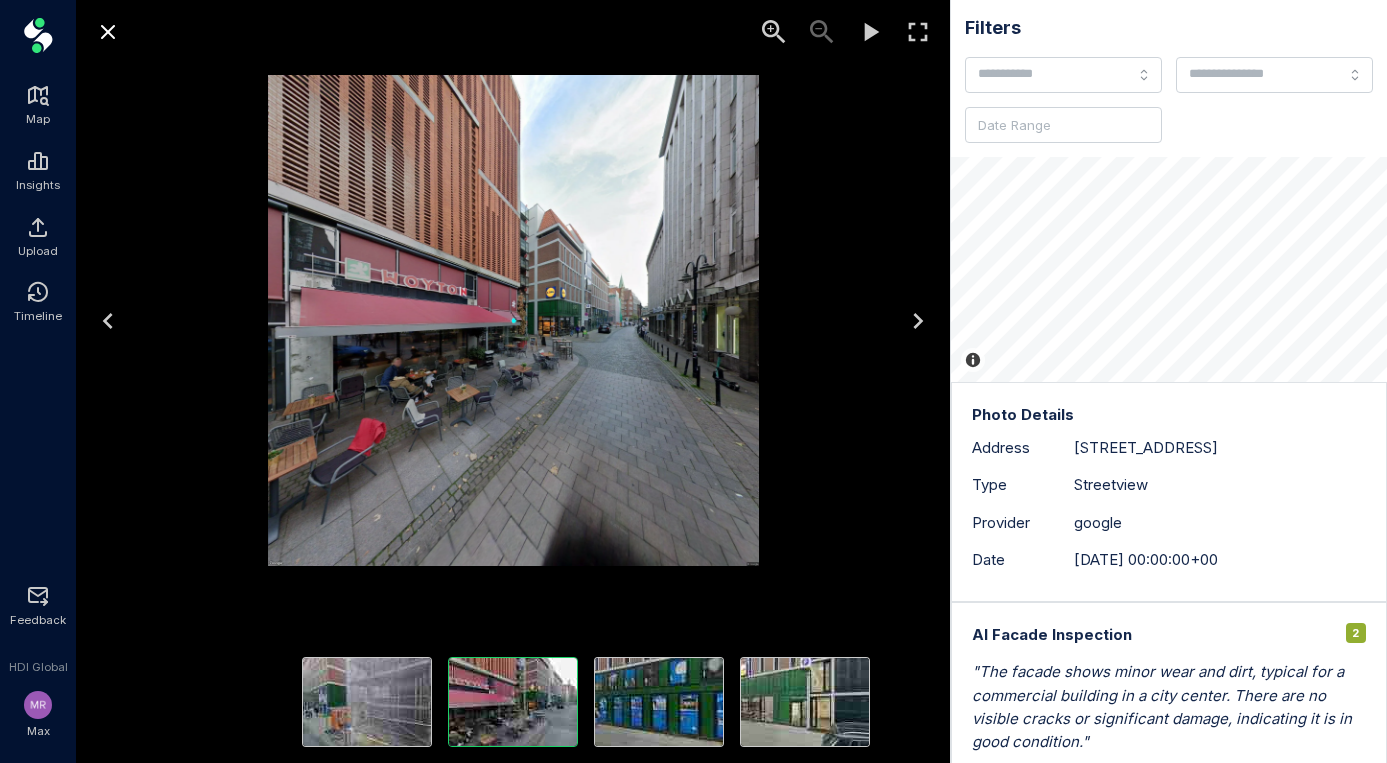 click 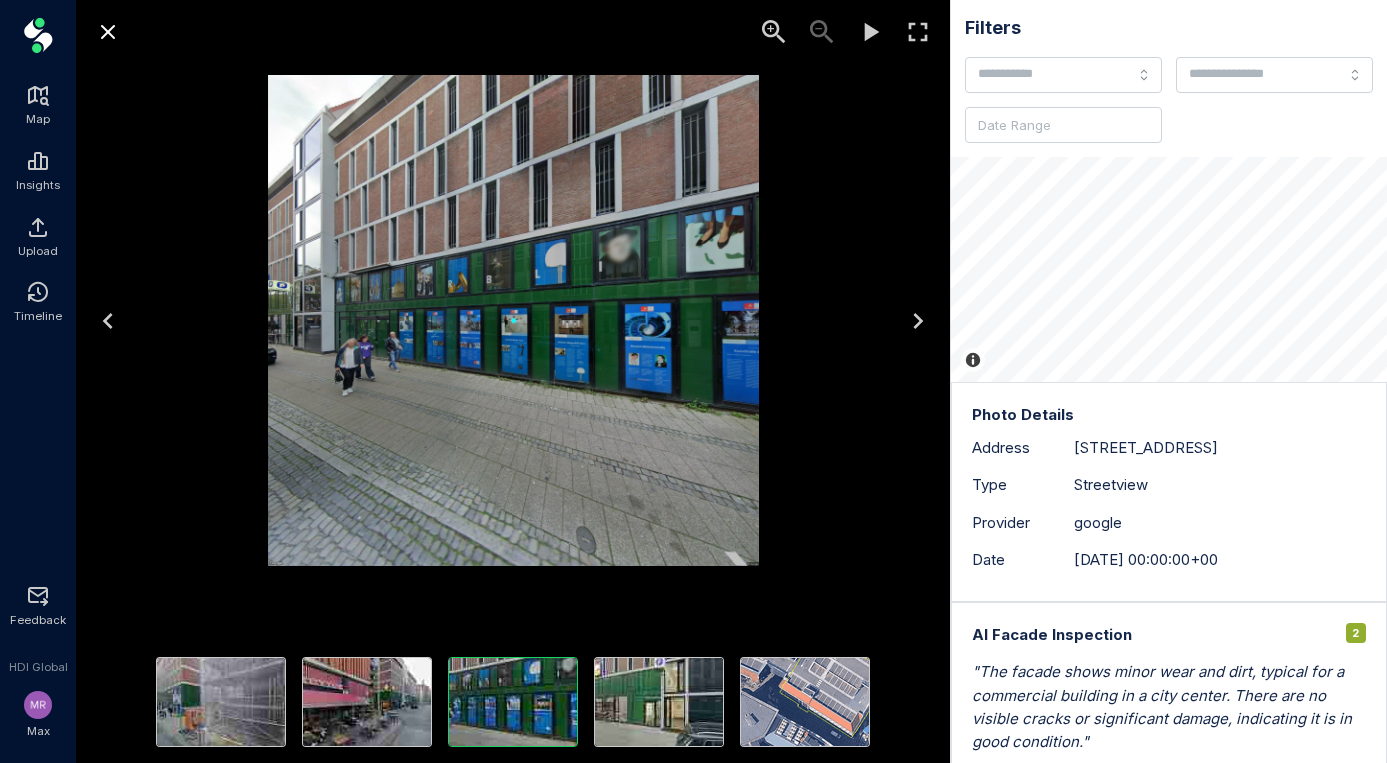 click 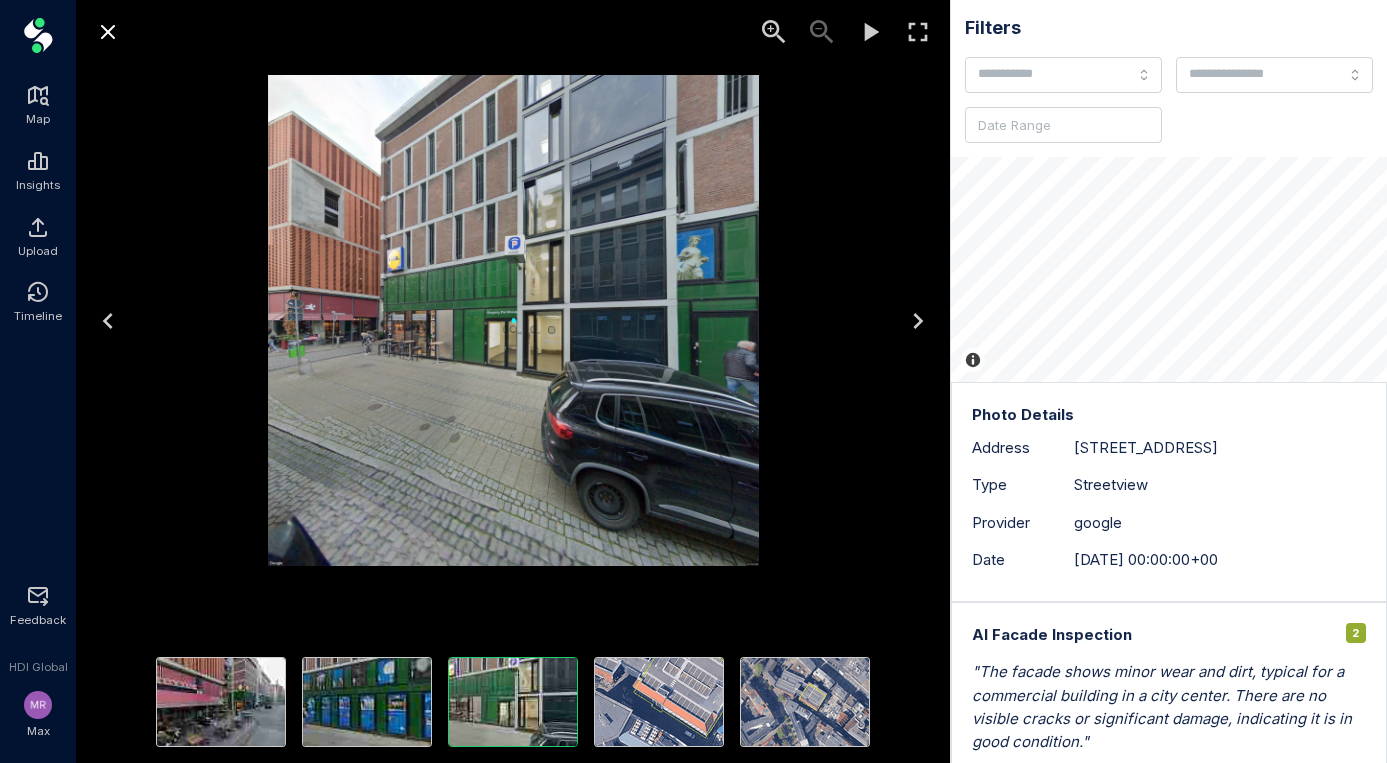 click 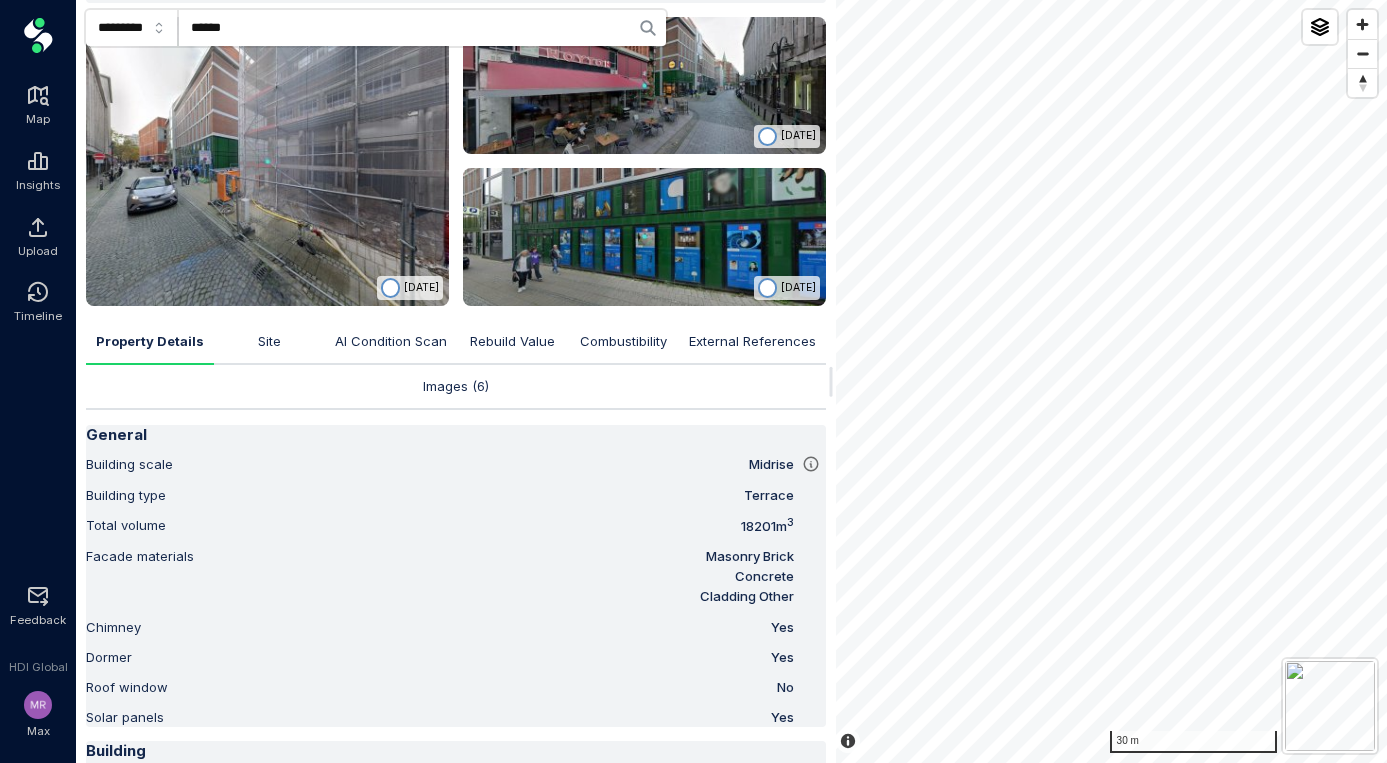 scroll, scrollTop: 231, scrollLeft: 0, axis: vertical 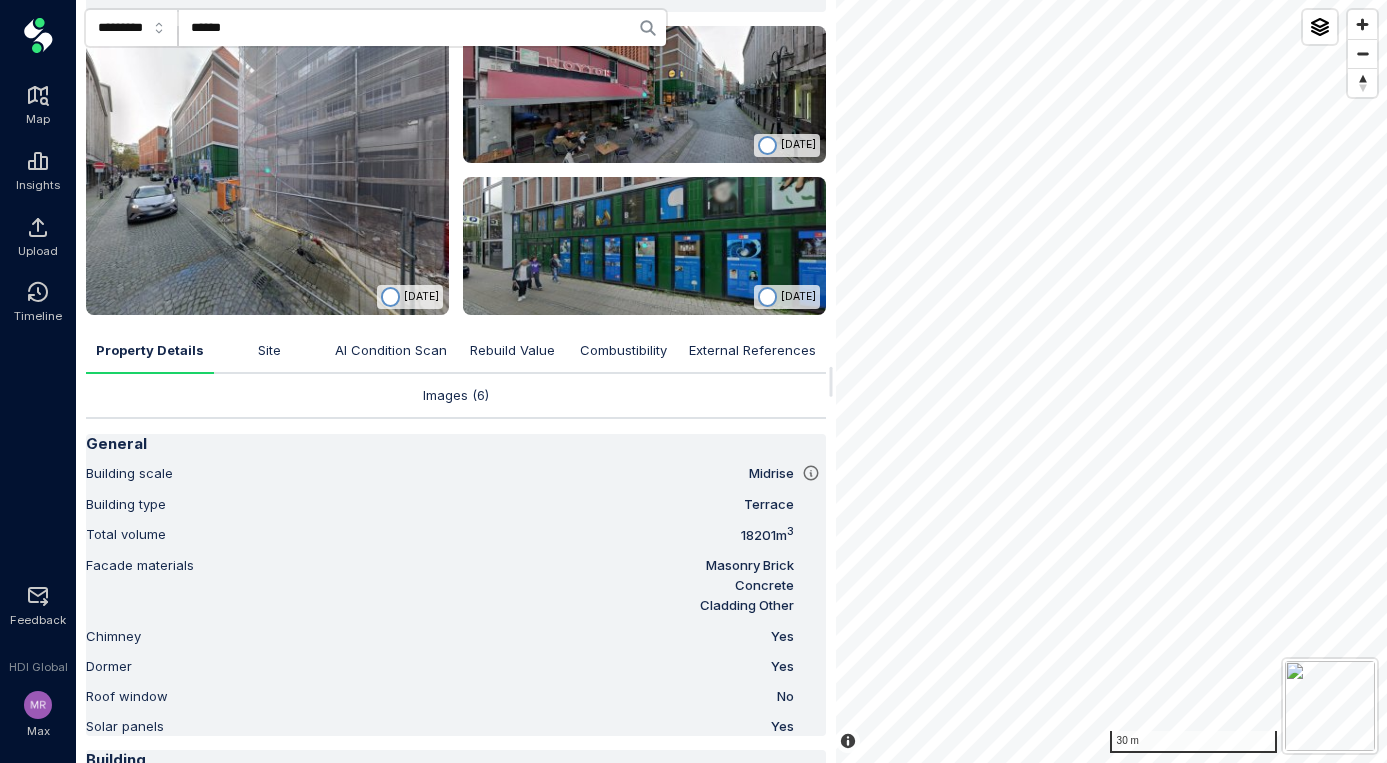 click on "Rebuild Value" at bounding box center (512, 350) 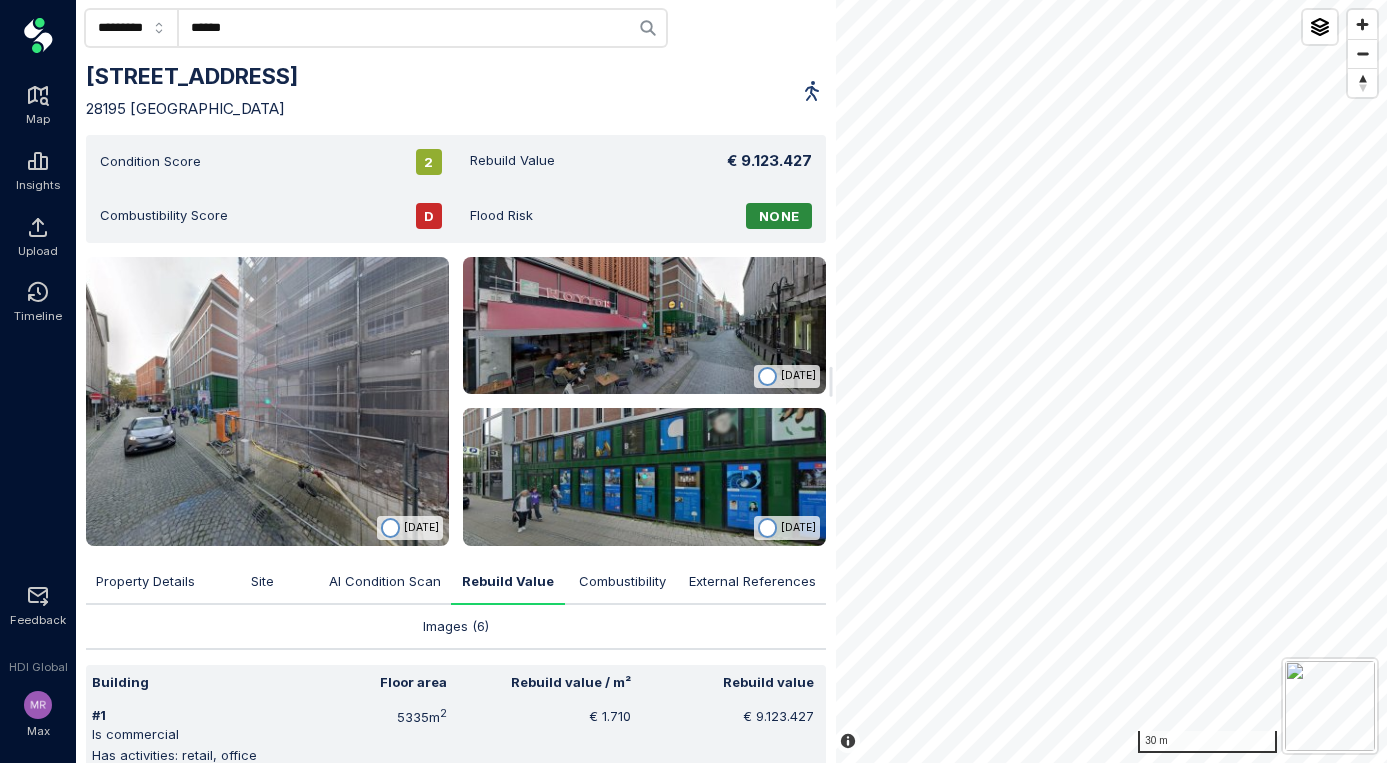 scroll, scrollTop: 180, scrollLeft: 0, axis: vertical 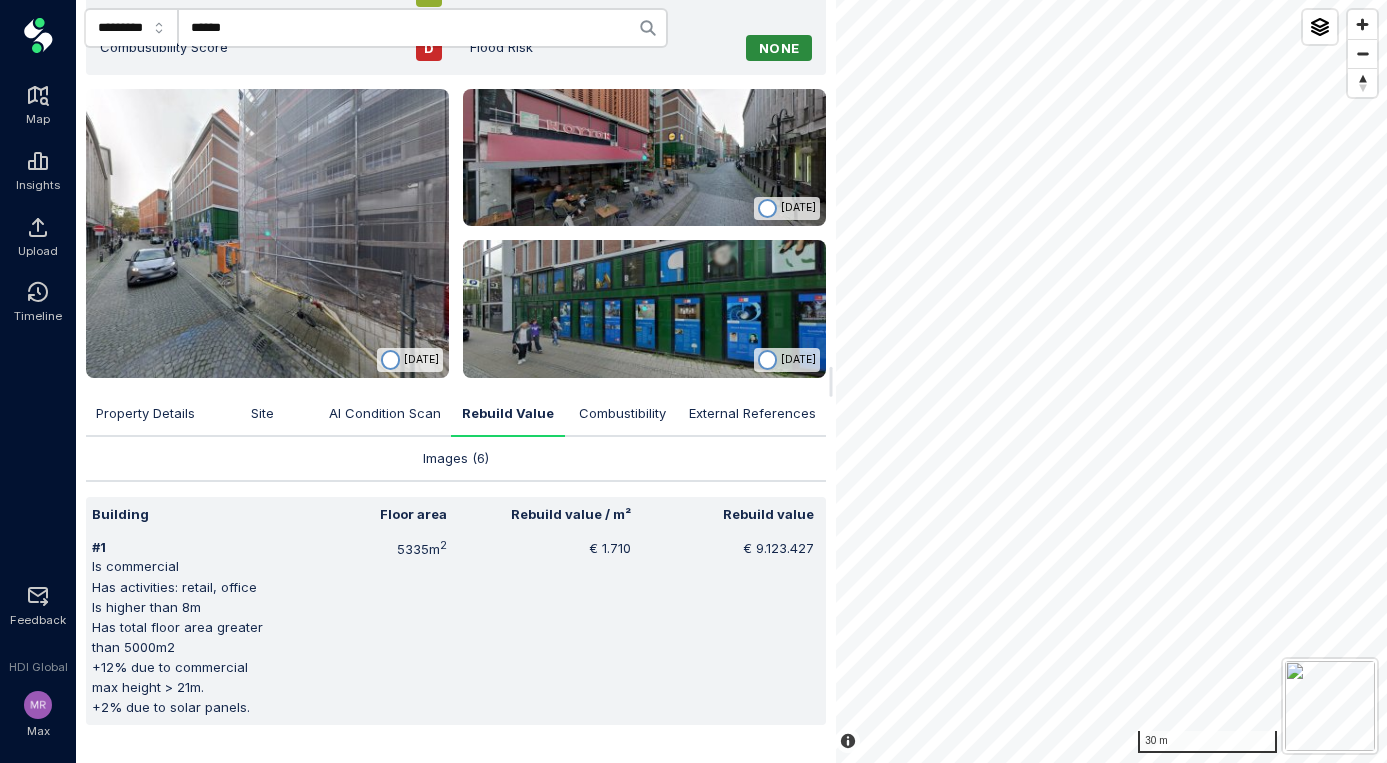click on "Property Details" at bounding box center [145, 414] 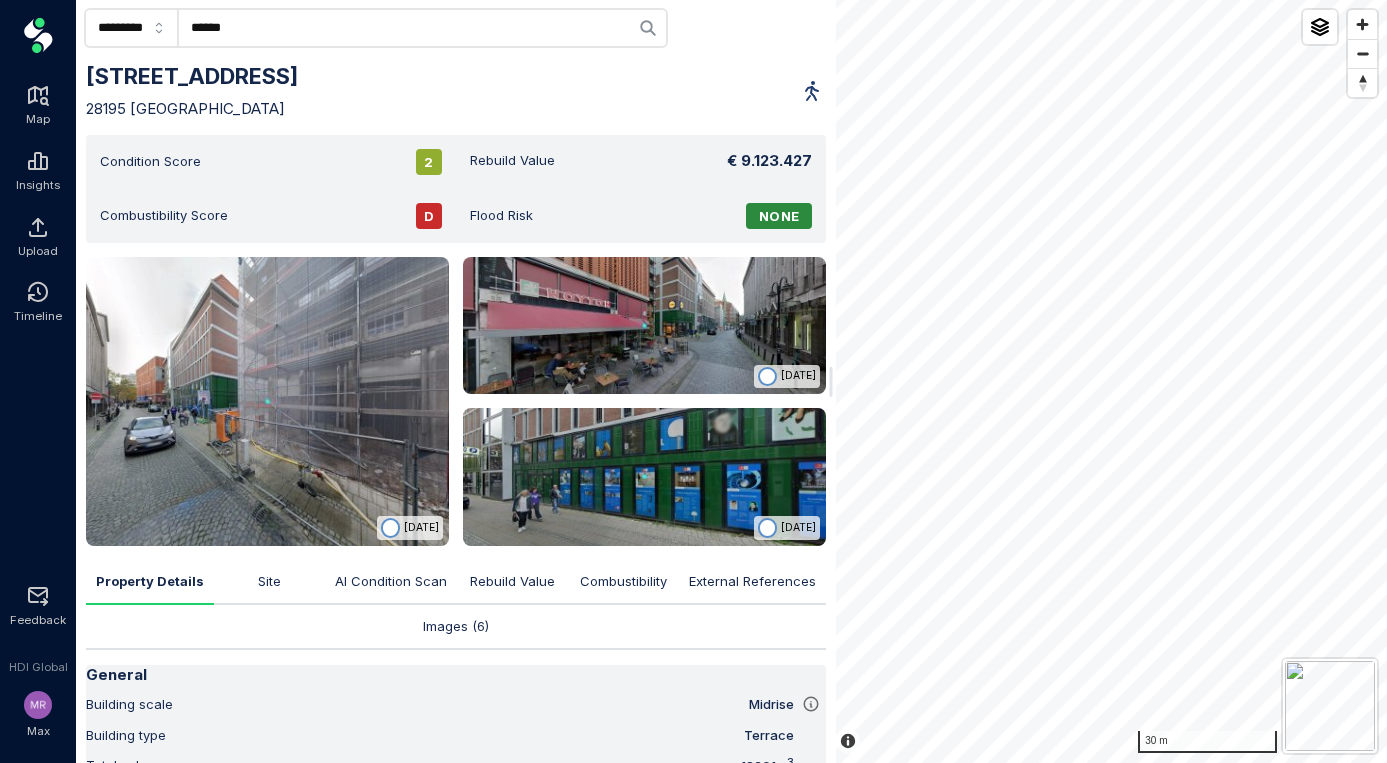 scroll, scrollTop: 379, scrollLeft: 0, axis: vertical 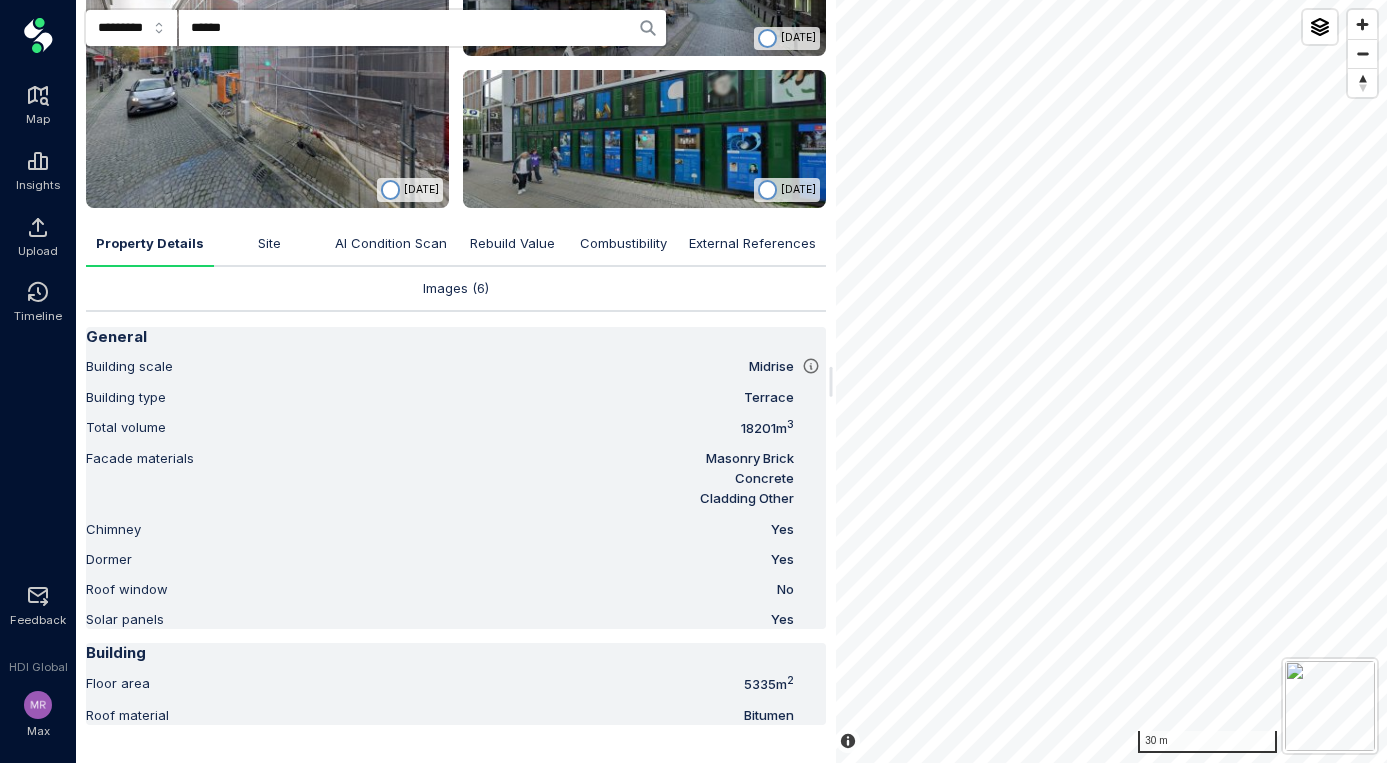 click on "Site" at bounding box center (269, 243) 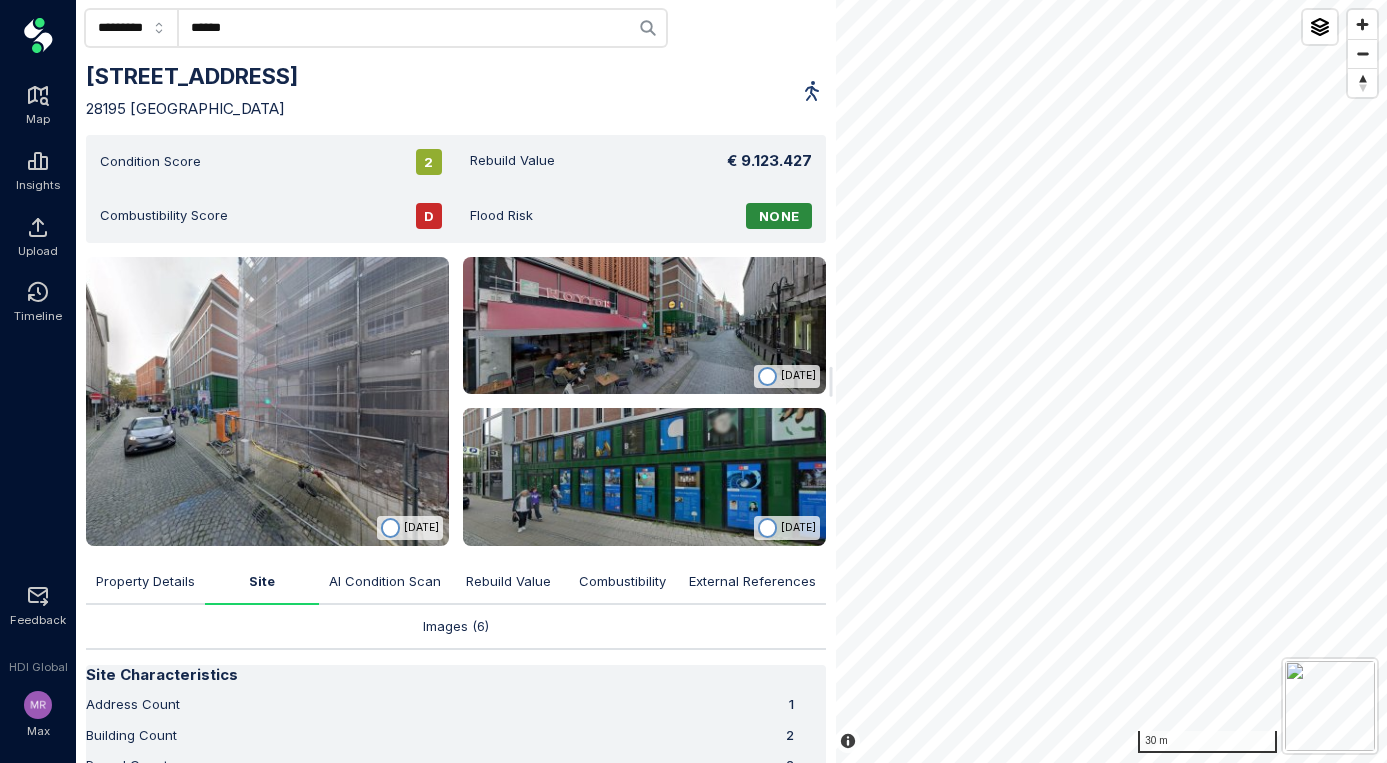 scroll, scrollTop: 247, scrollLeft: 0, axis: vertical 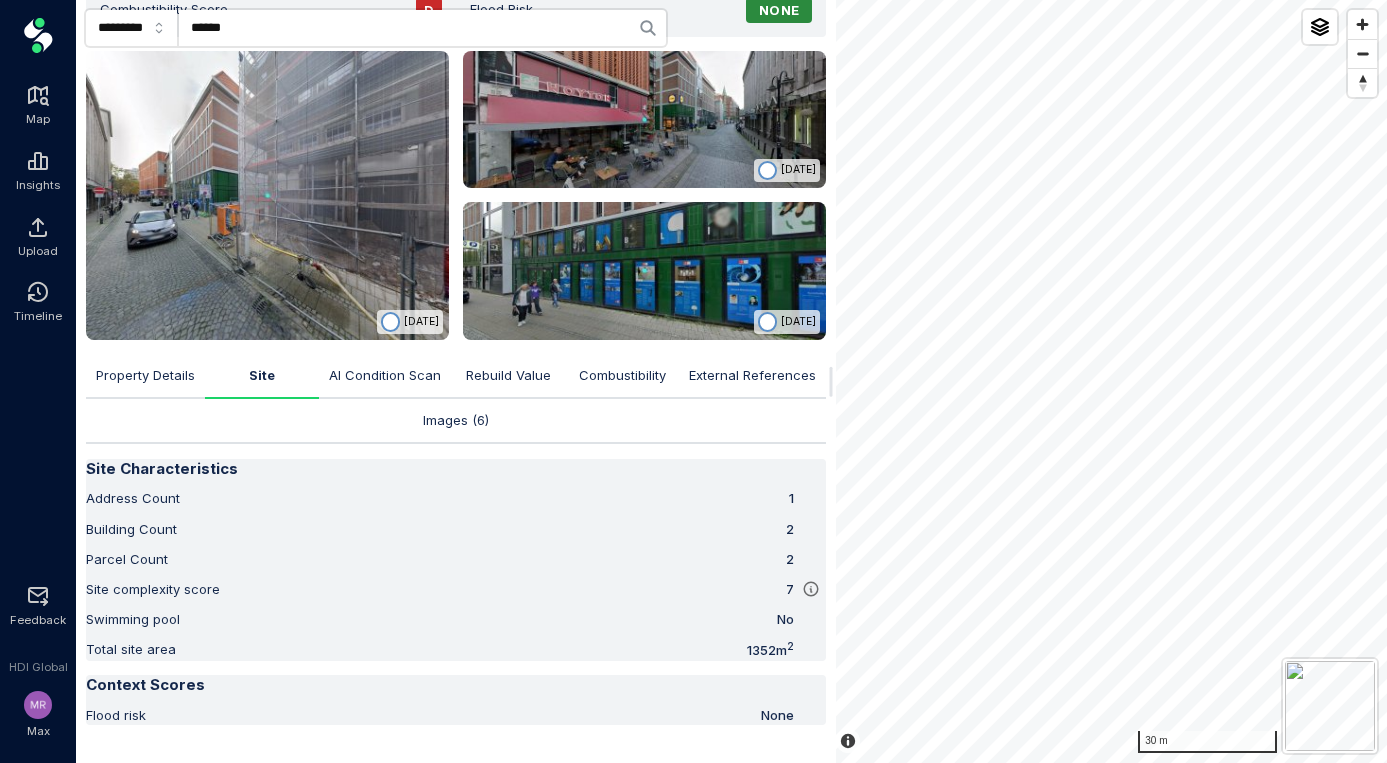 click on "Property Details" at bounding box center [145, 376] 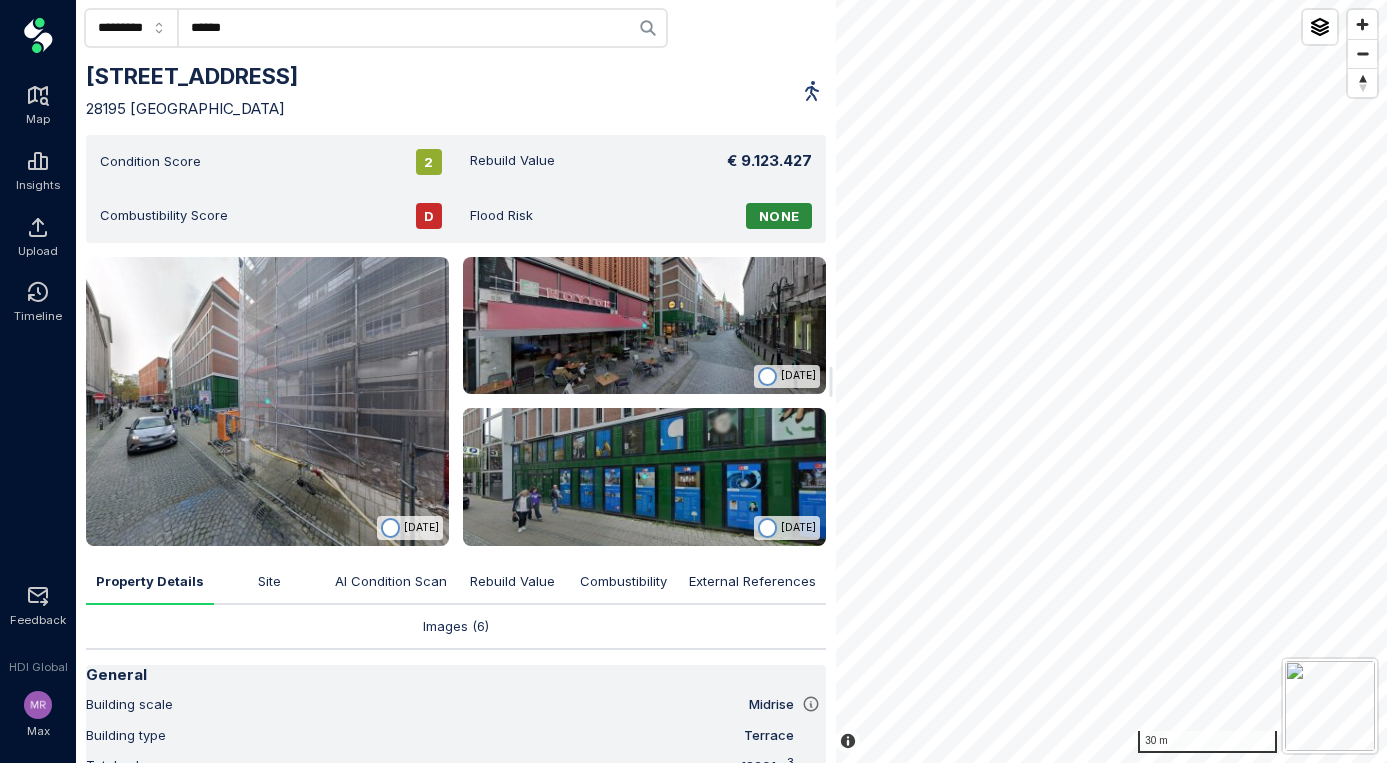 click on "******" 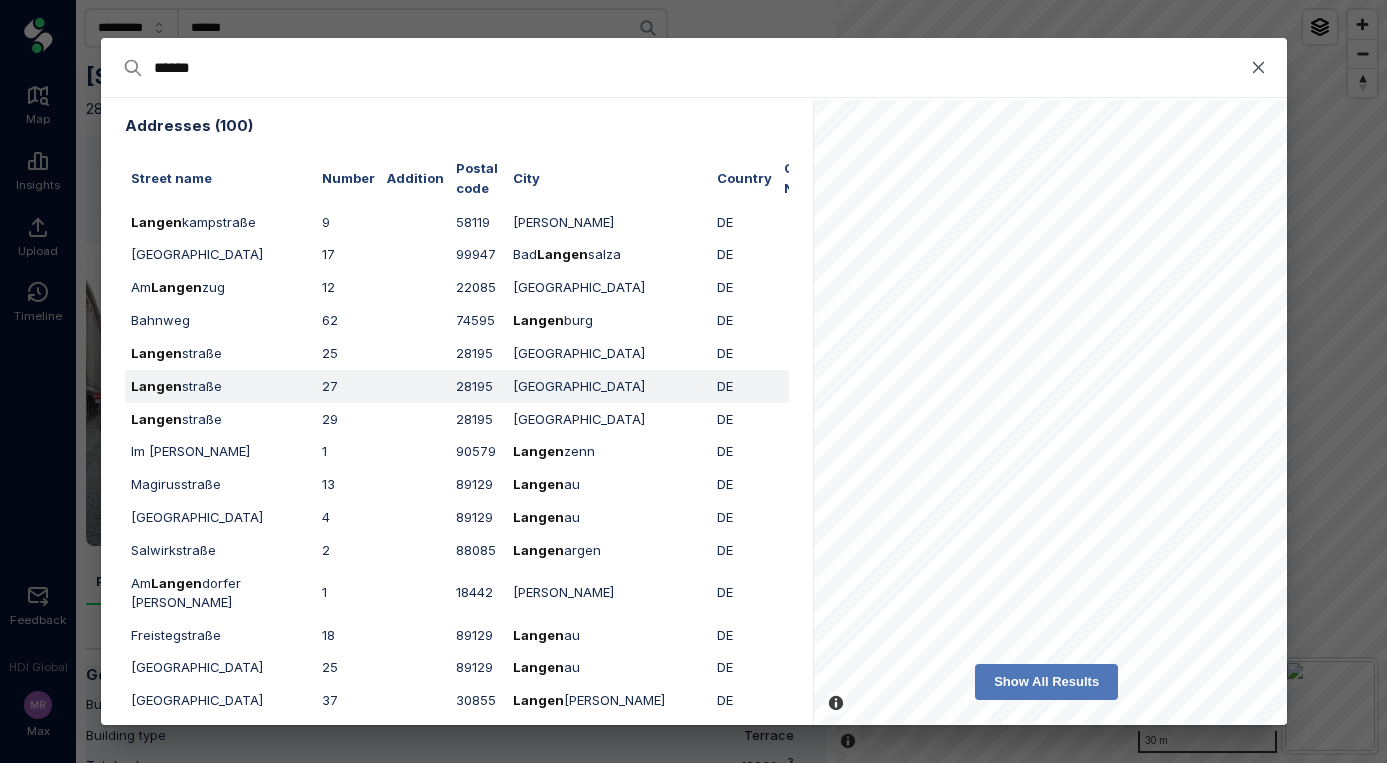 click on "[GEOGRAPHIC_DATA]" at bounding box center (220, 386) 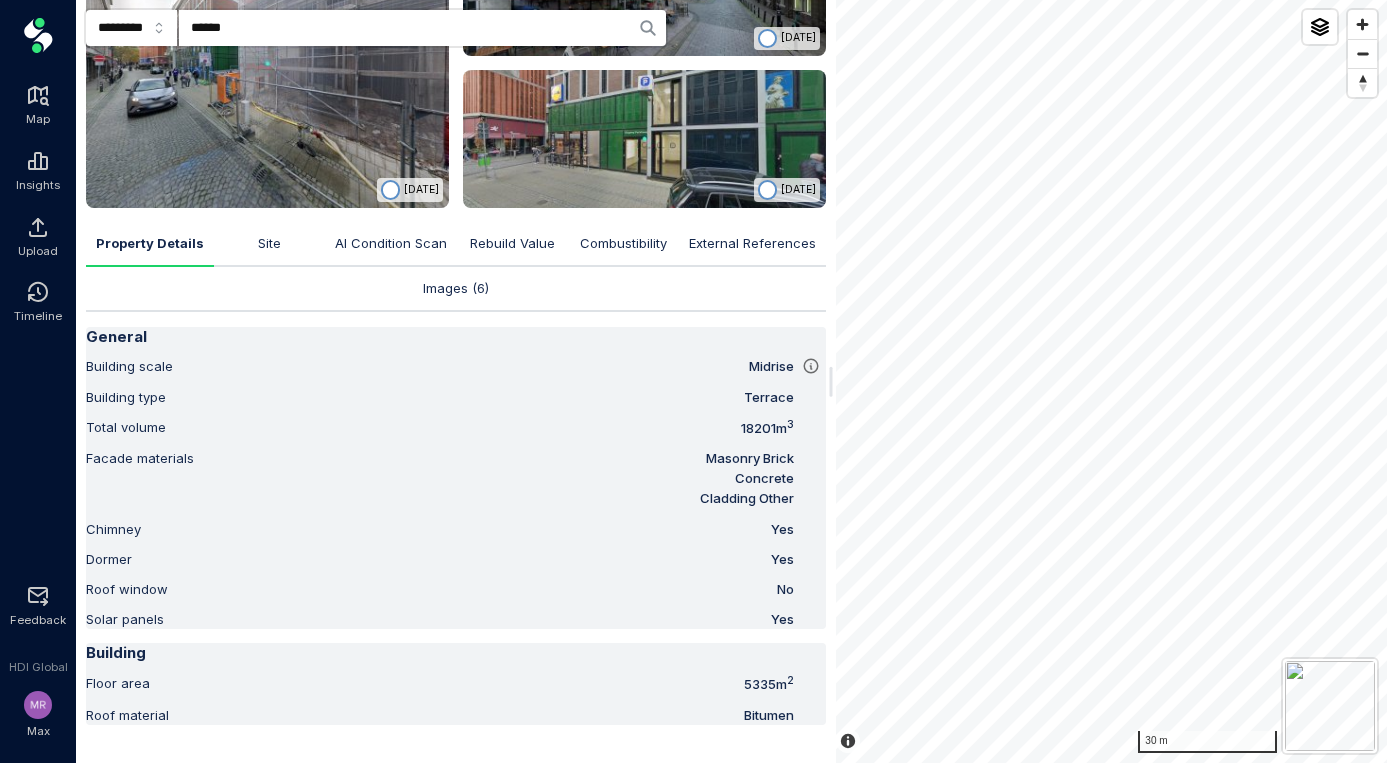 scroll, scrollTop: 96, scrollLeft: 0, axis: vertical 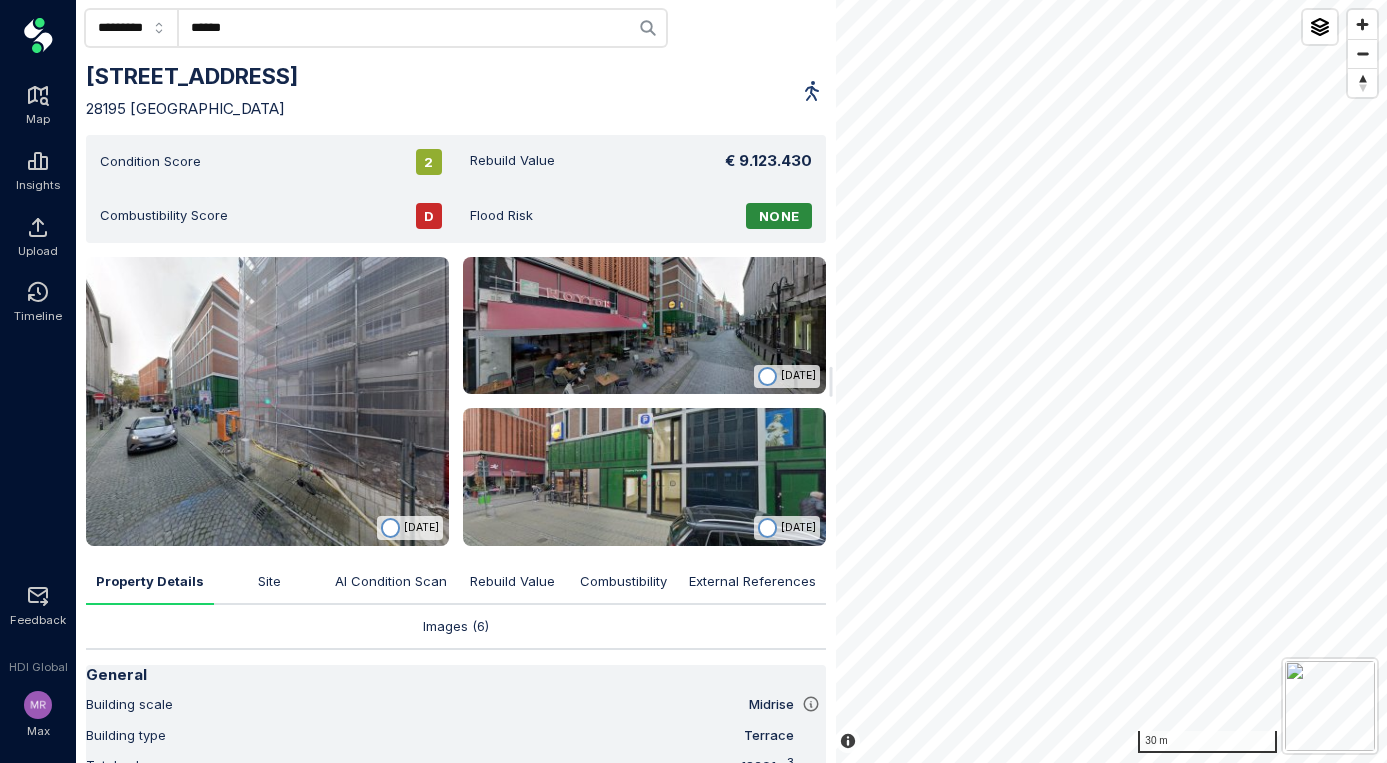 click on "******" 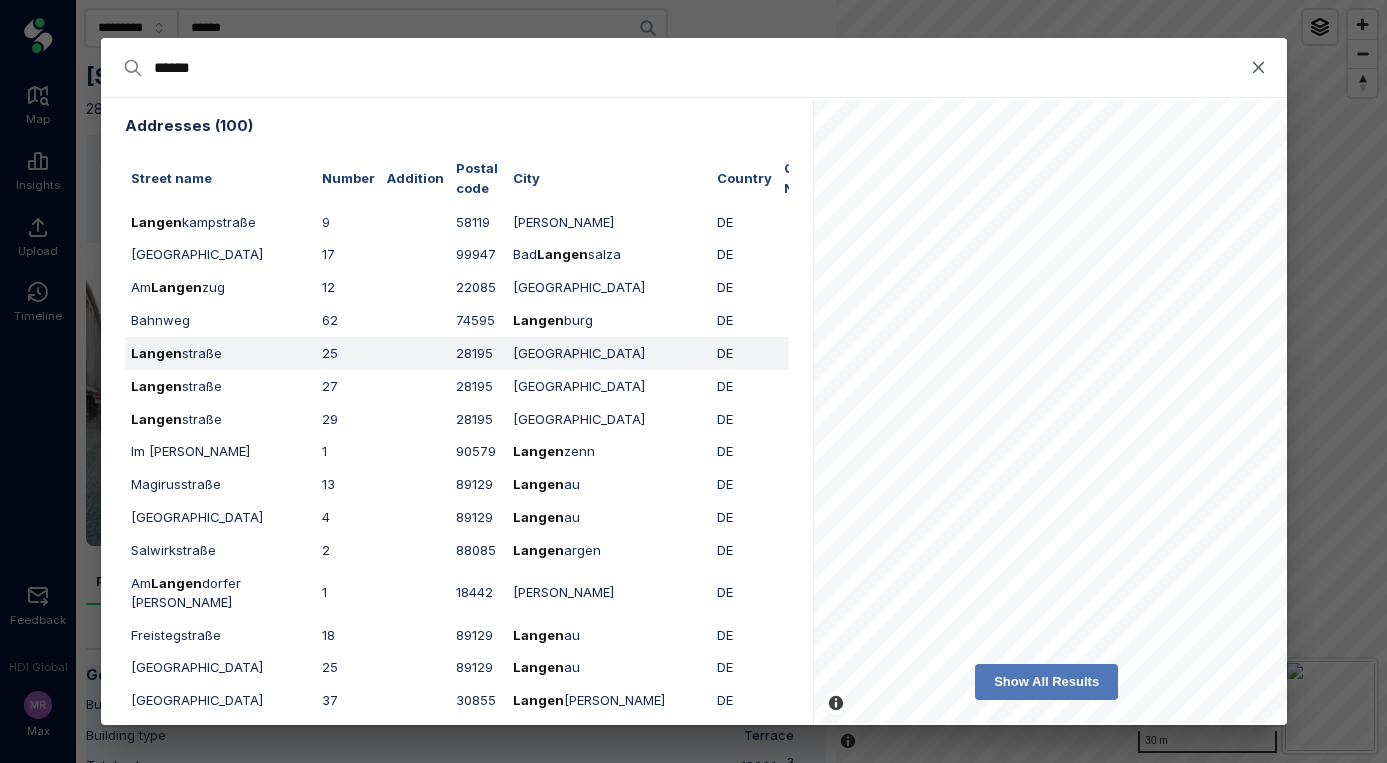 click on "[GEOGRAPHIC_DATA]" at bounding box center (220, 353) 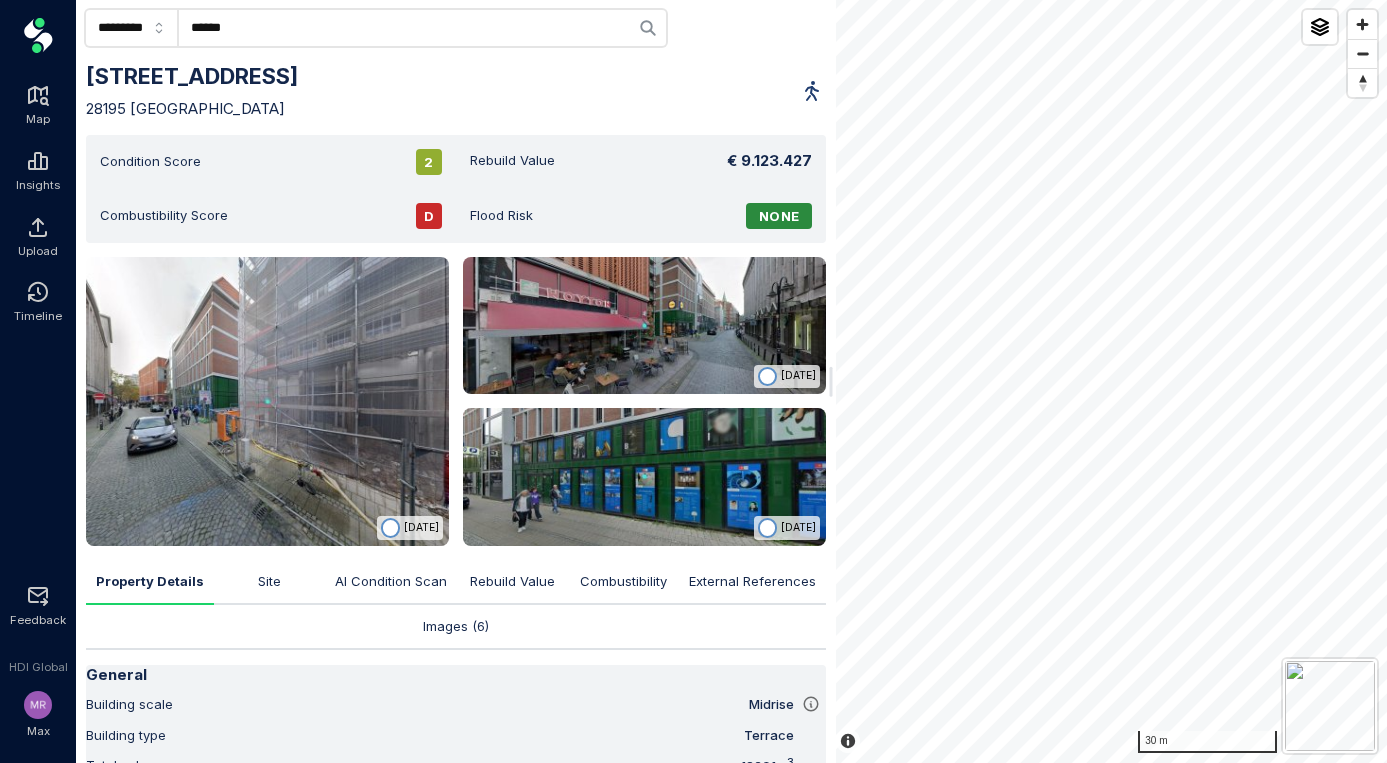 click on "[STREET_ADDRESS]" at bounding box center [437, 91] 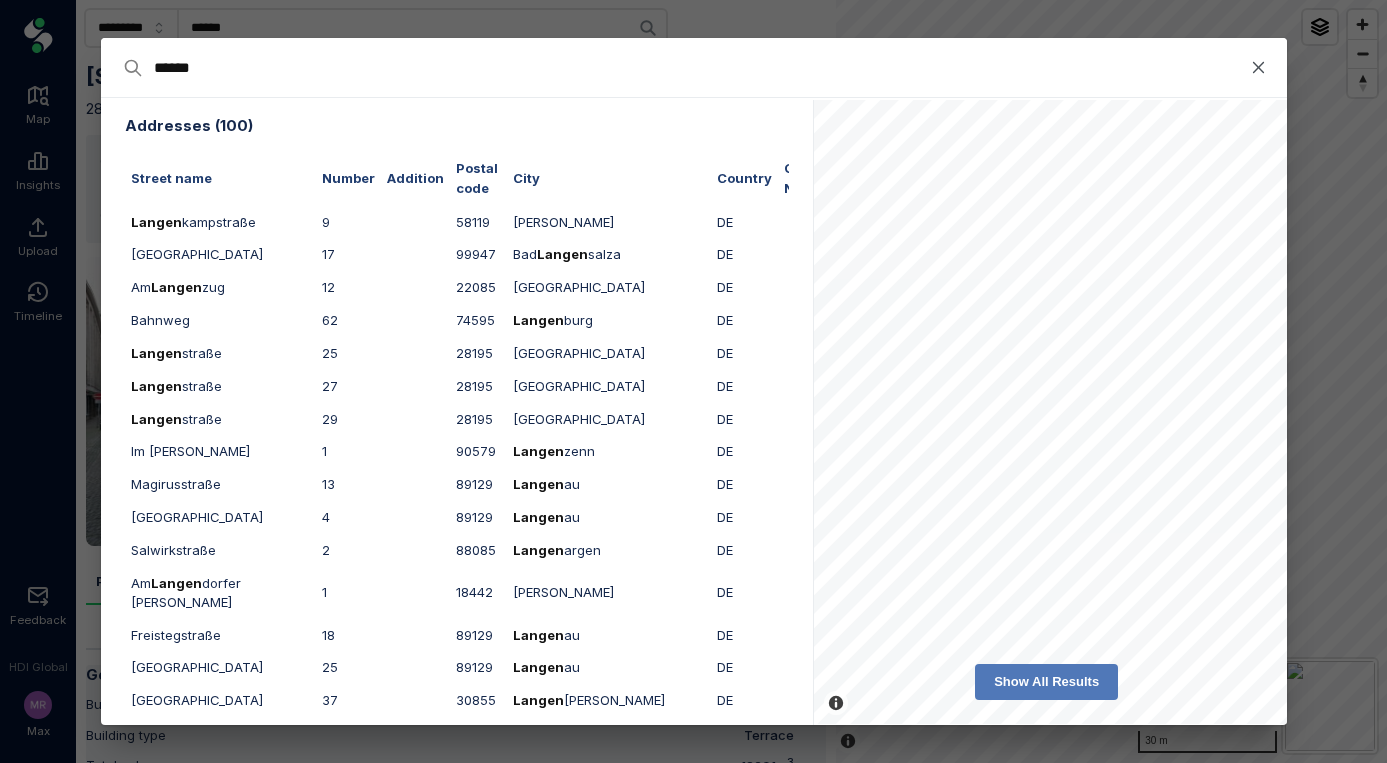 click at bounding box center [693, 381] 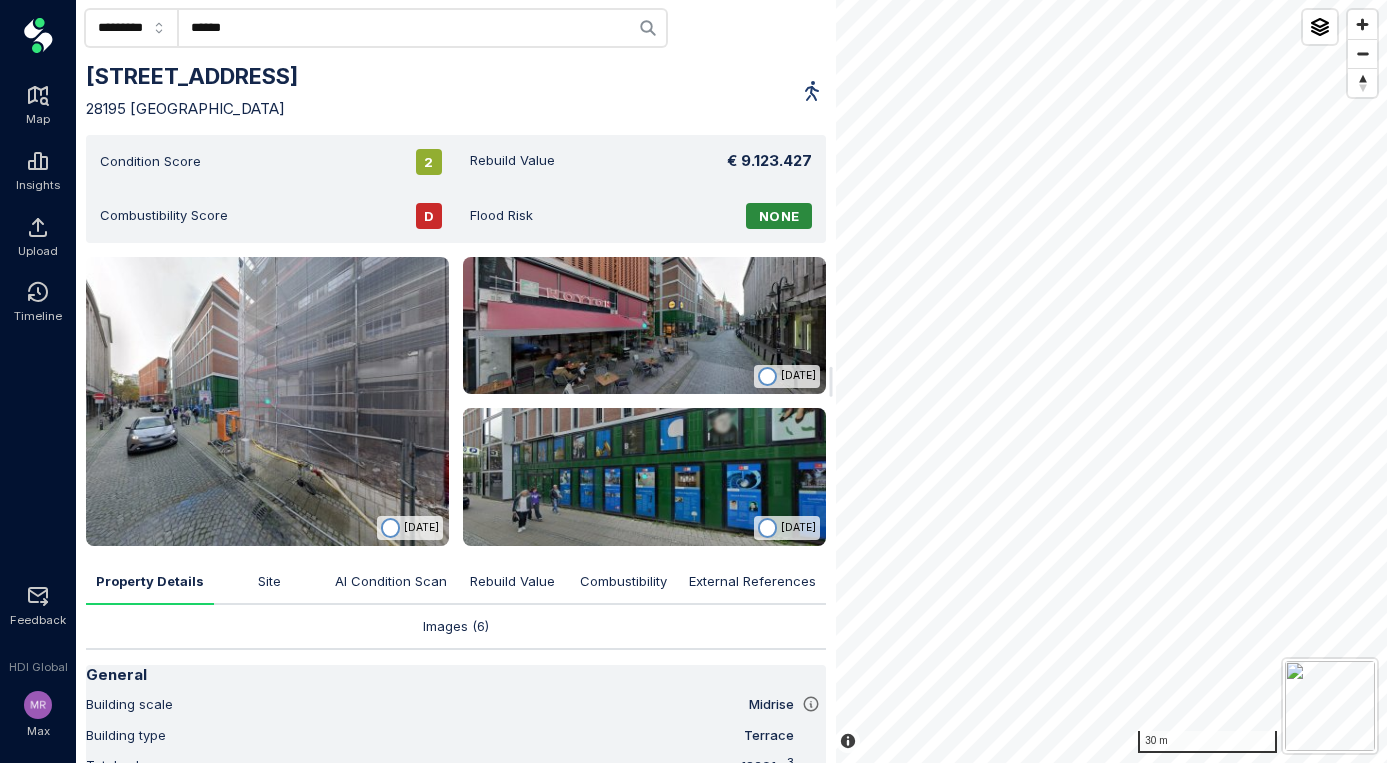 click on "******" 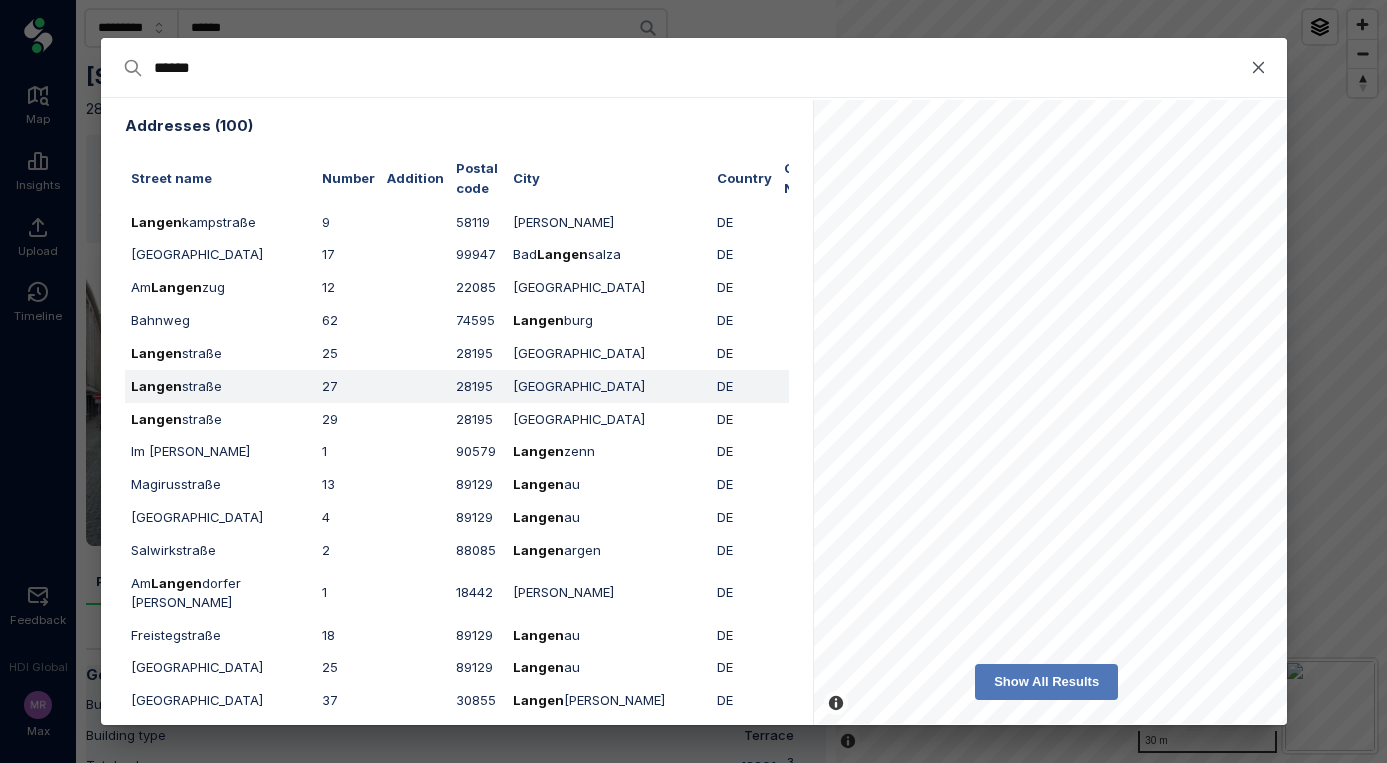 click on "[GEOGRAPHIC_DATA]" at bounding box center (220, 386) 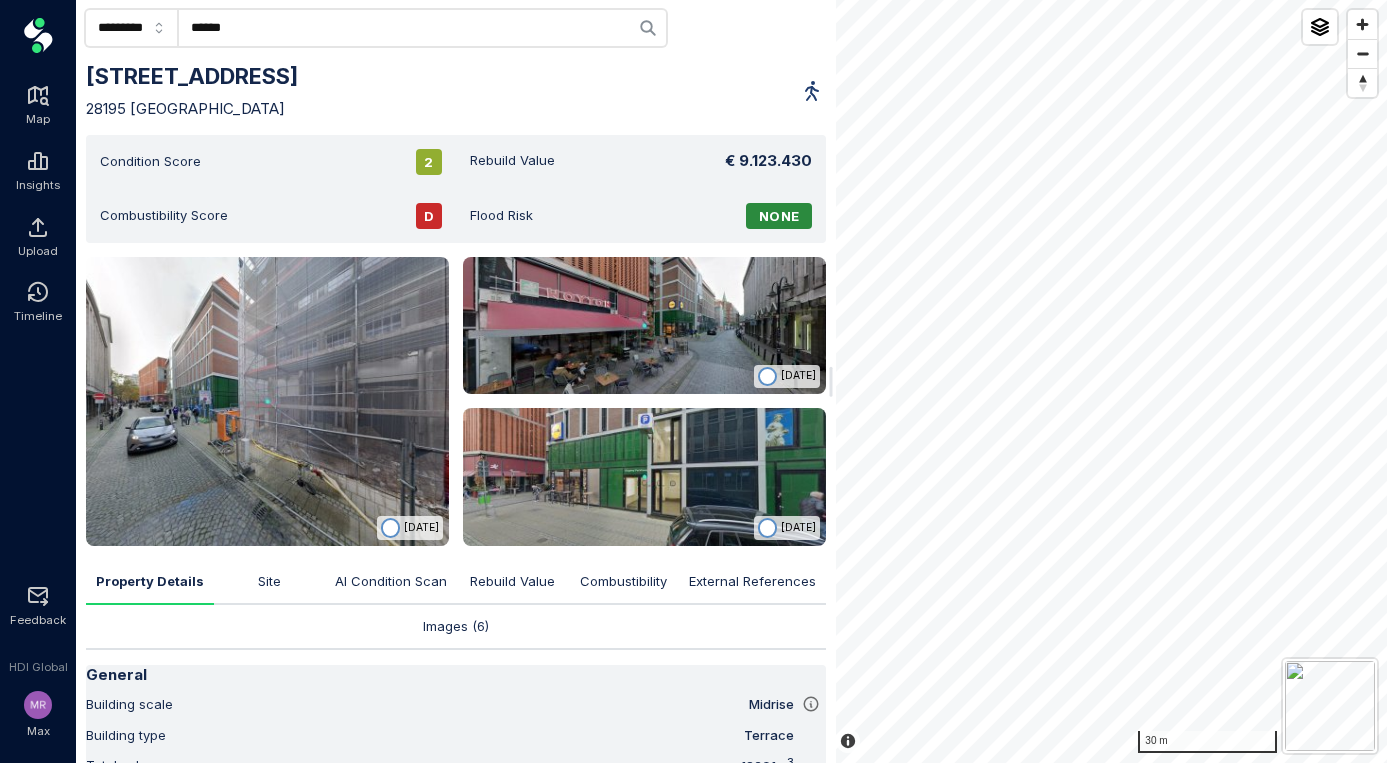 click on "[STREET_ADDRESS]" at bounding box center [192, 76] 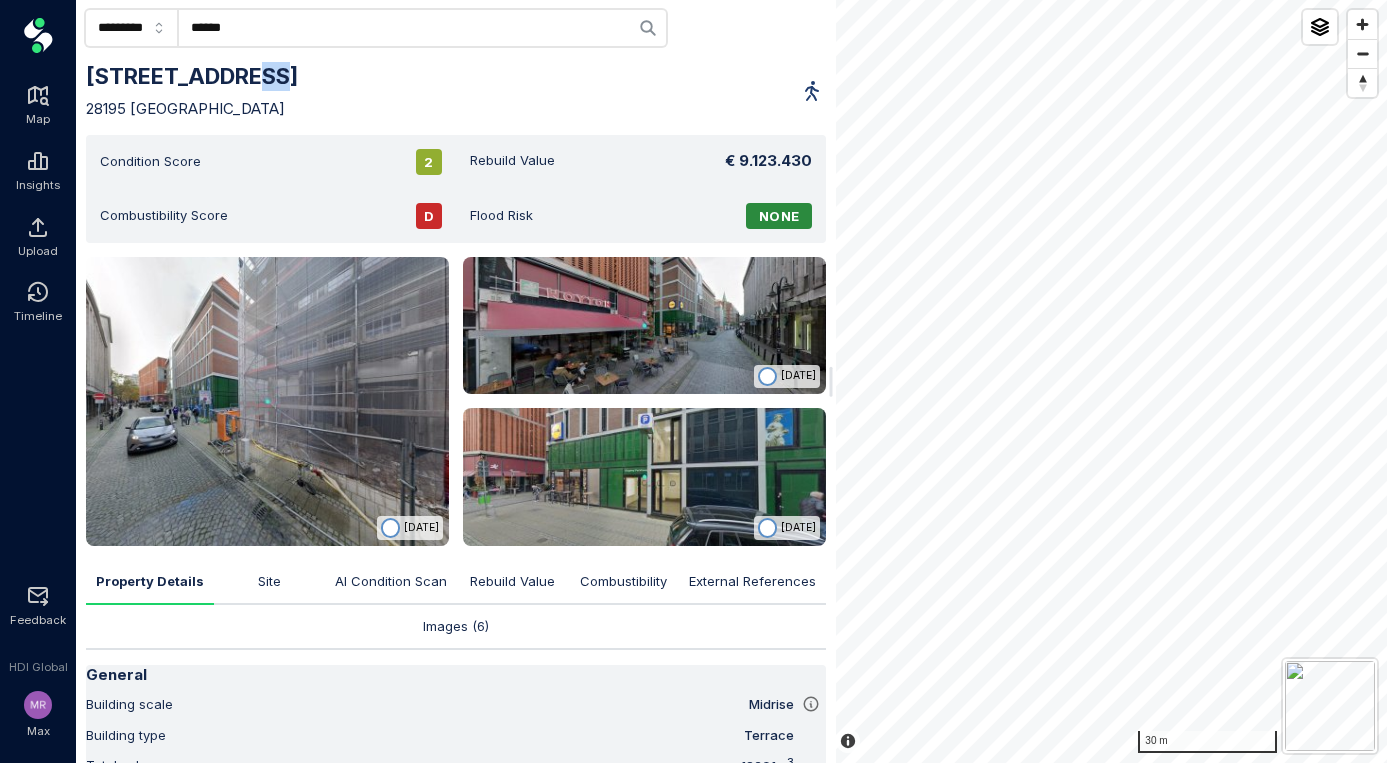 click on "[STREET_ADDRESS]" at bounding box center [192, 76] 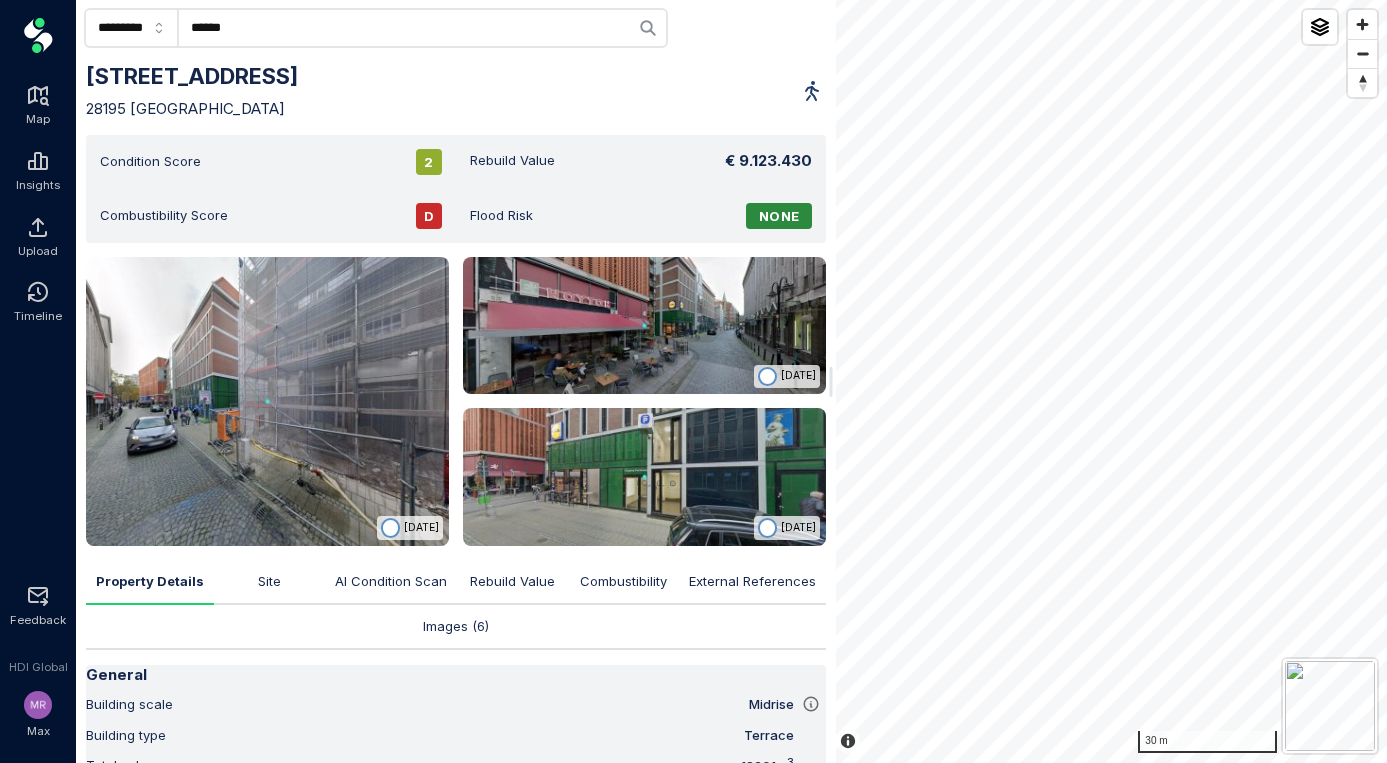 click on "[STREET_ADDRESS]" at bounding box center (437, 91) 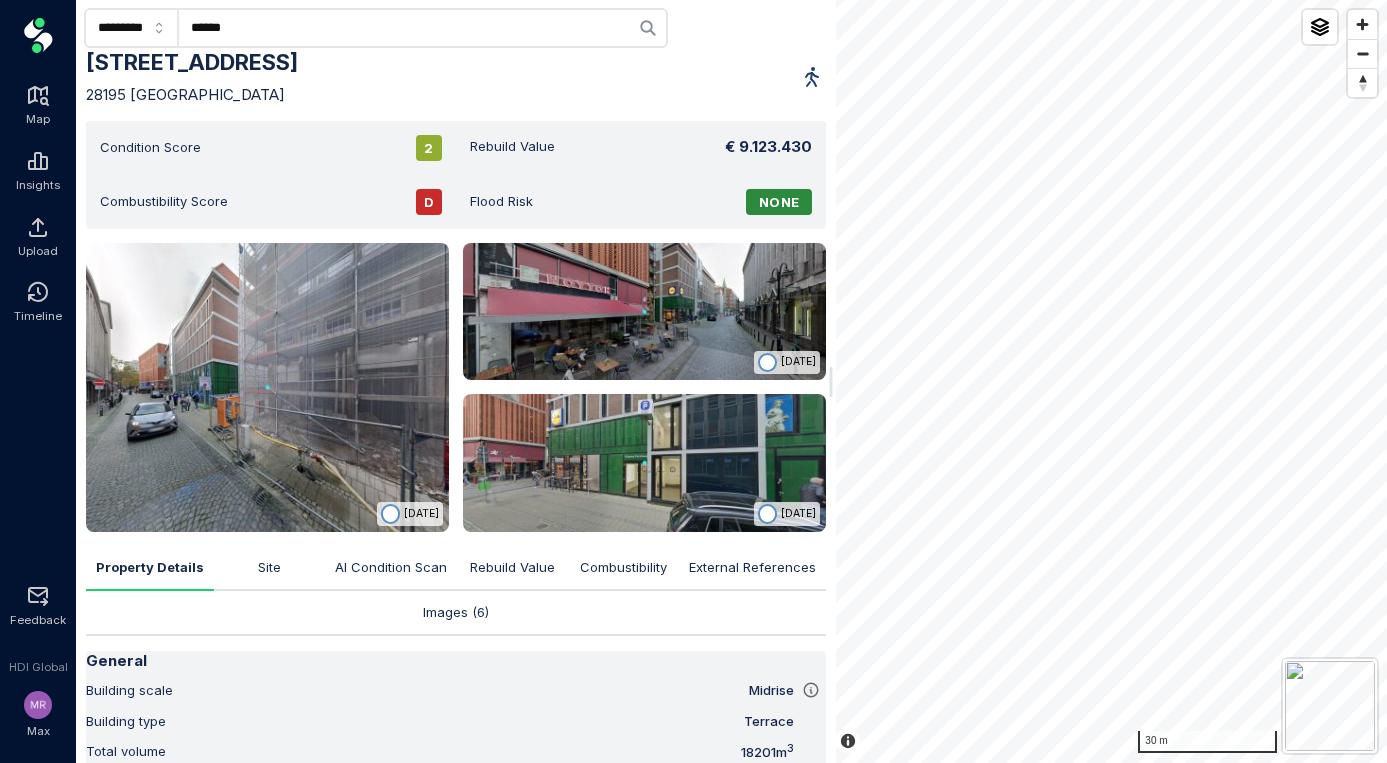 scroll, scrollTop: 0, scrollLeft: 0, axis: both 